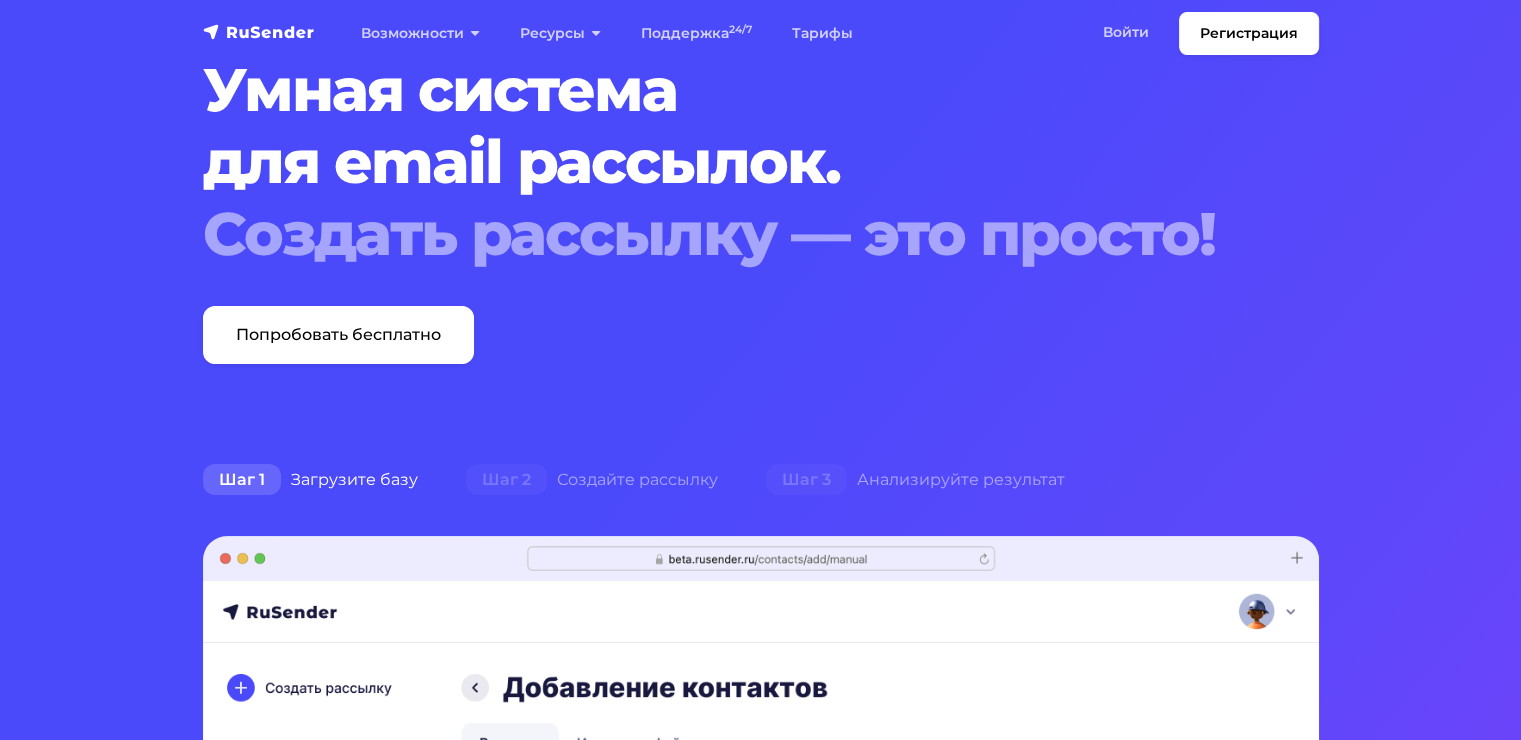 scroll, scrollTop: 0, scrollLeft: 0, axis: both 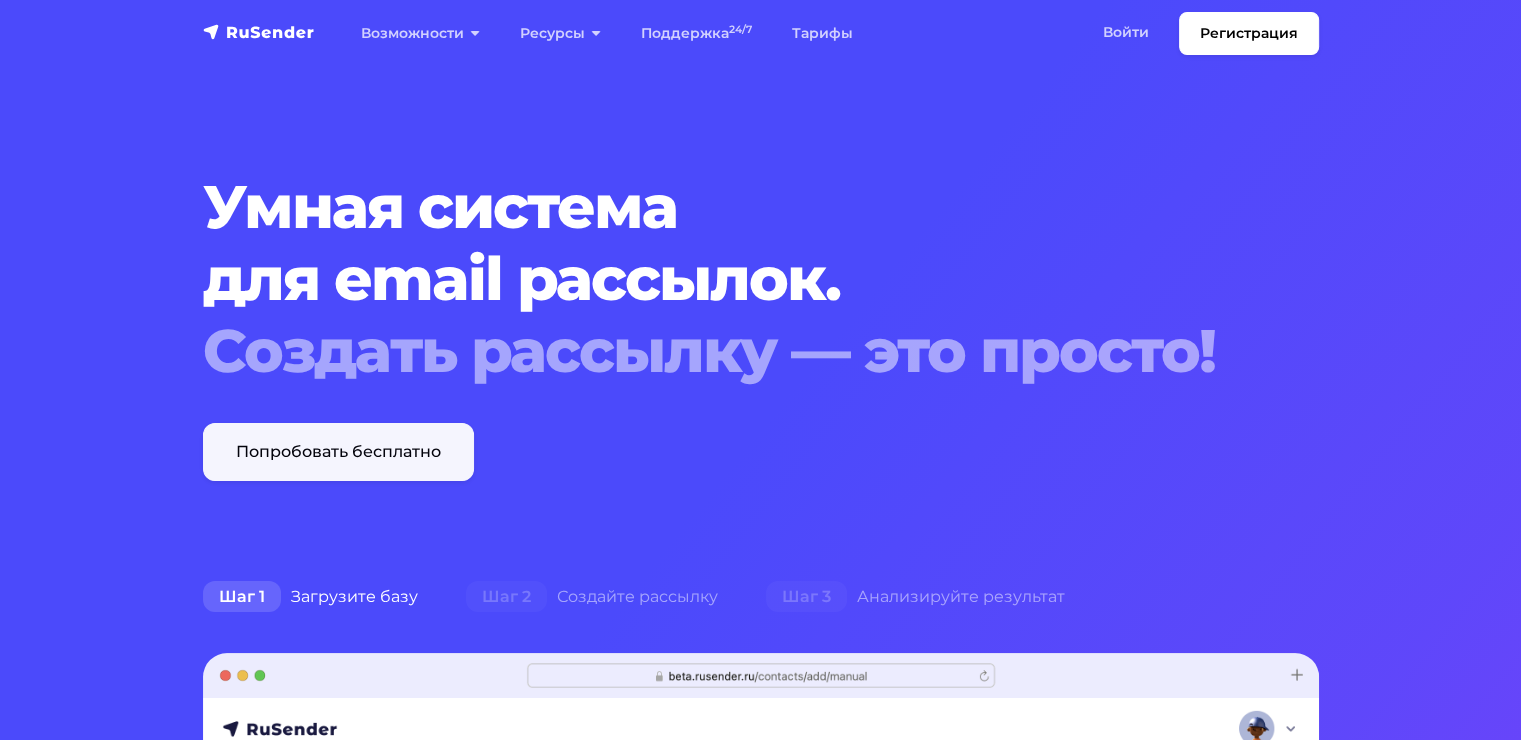 click on "Попробовать бесплатно" at bounding box center (338, 452) 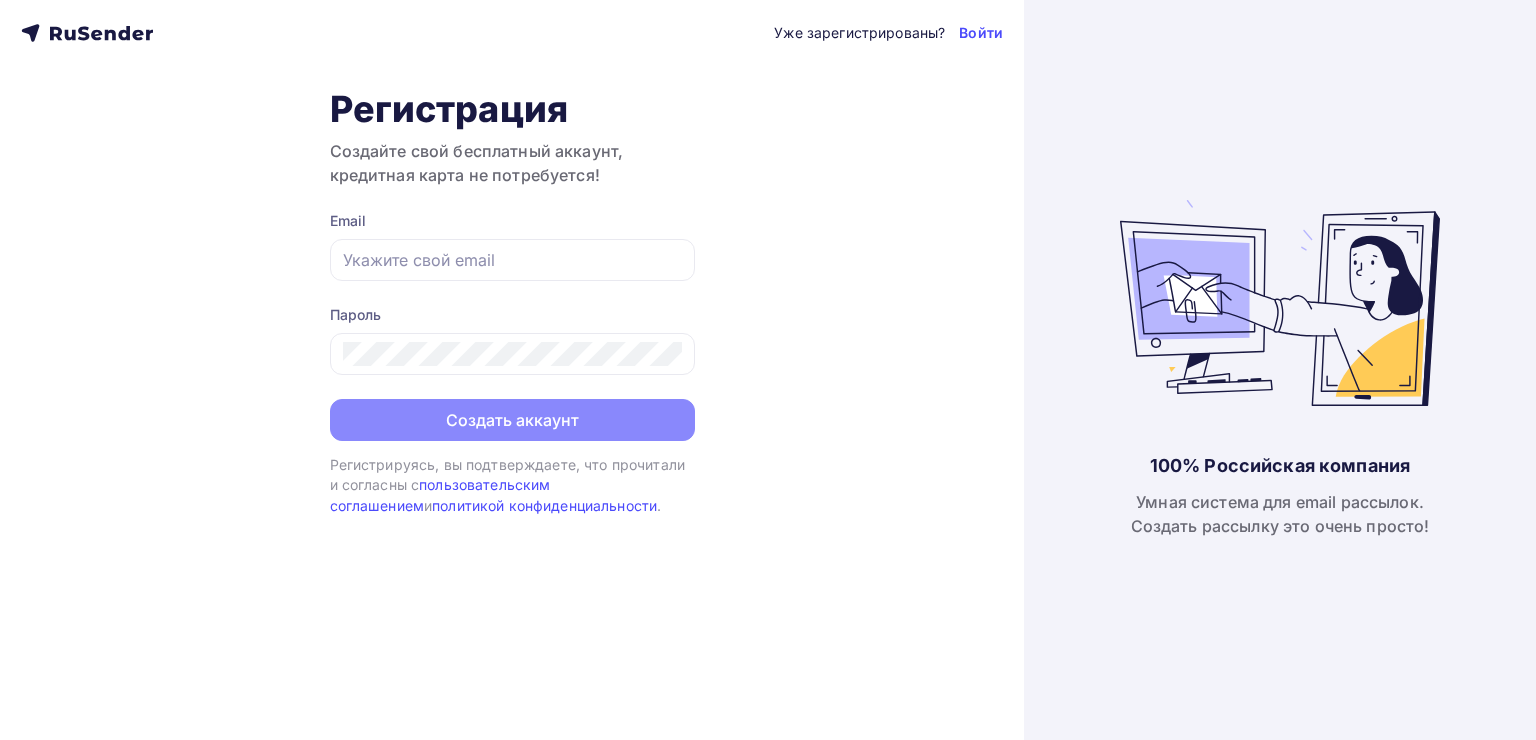 scroll, scrollTop: 0, scrollLeft: 0, axis: both 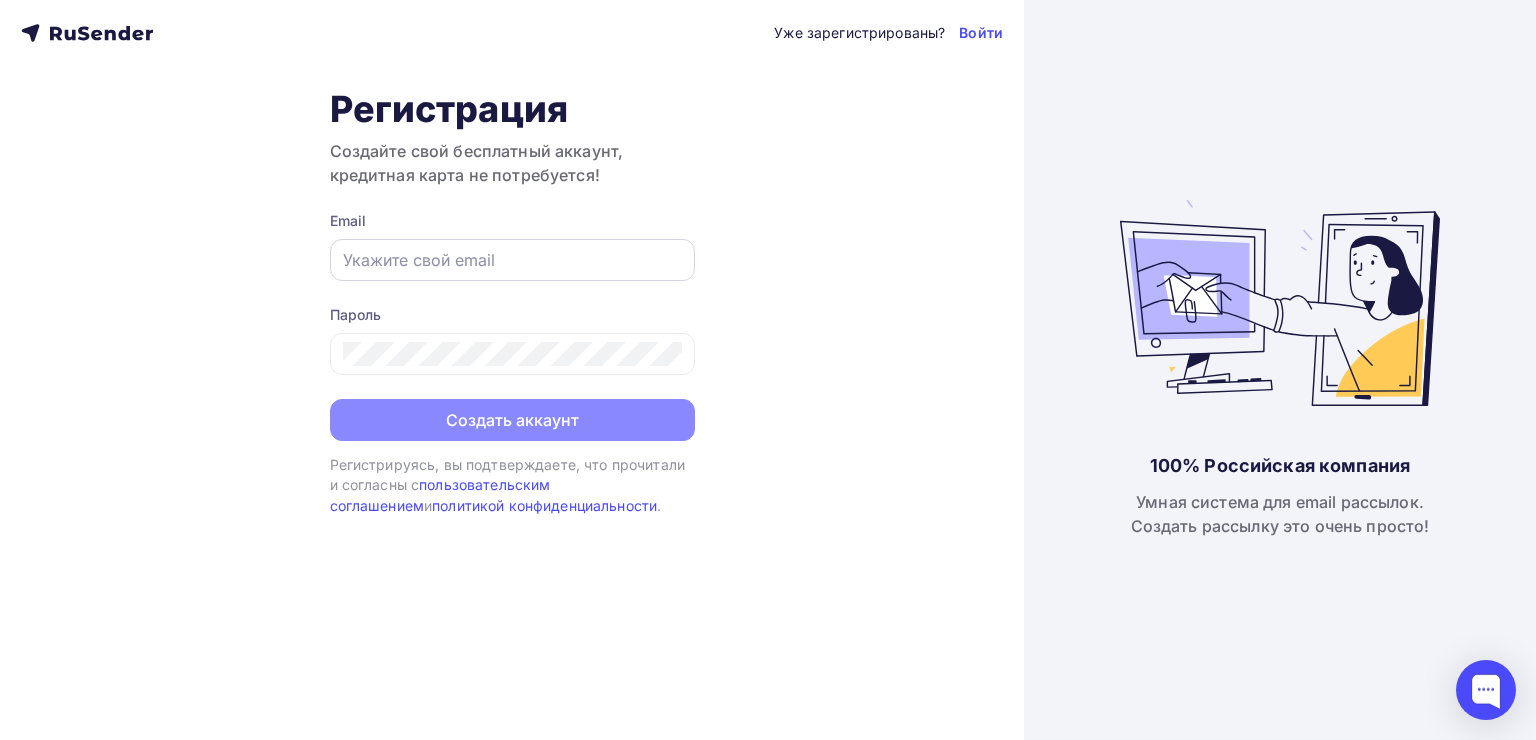 click at bounding box center (512, 260) 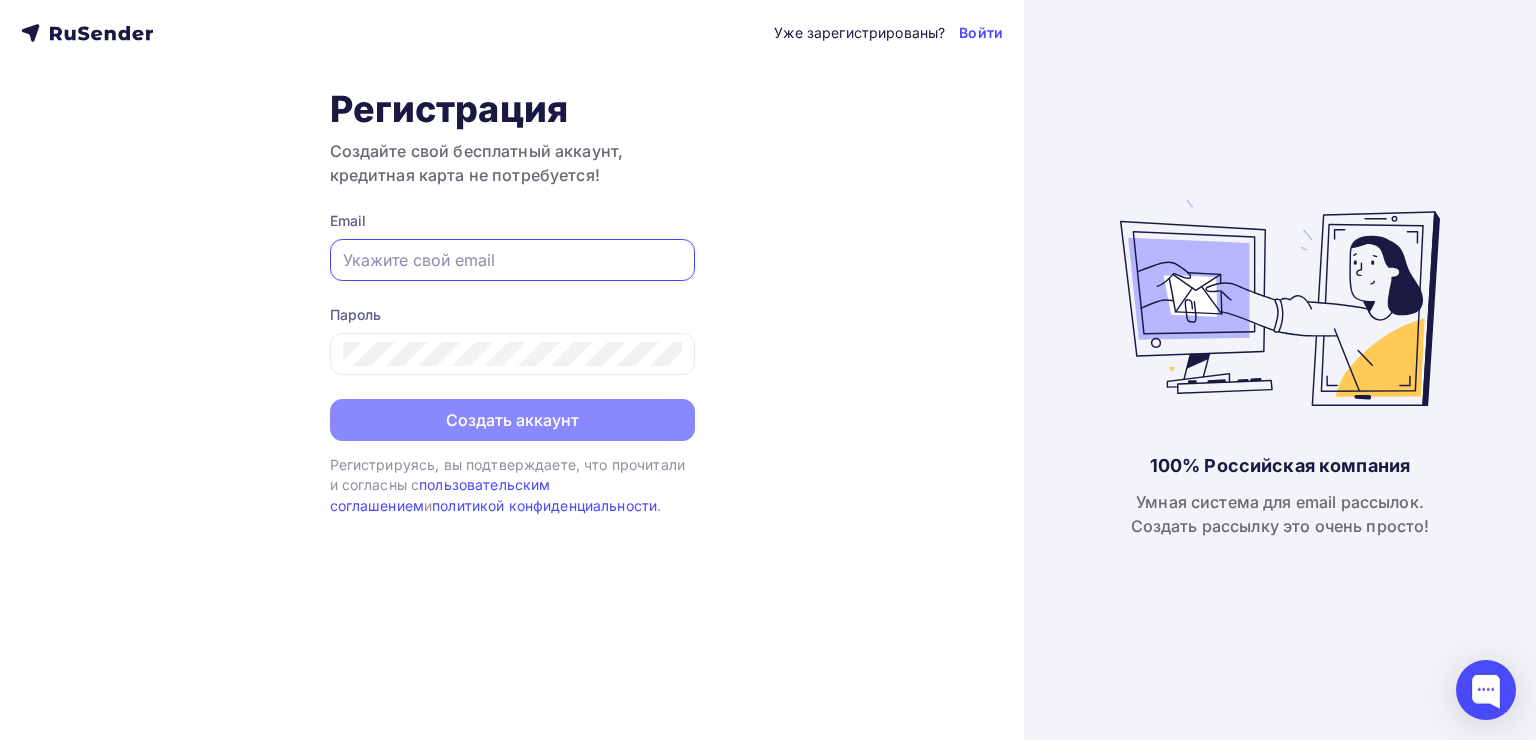 type on "[EMAIL]" 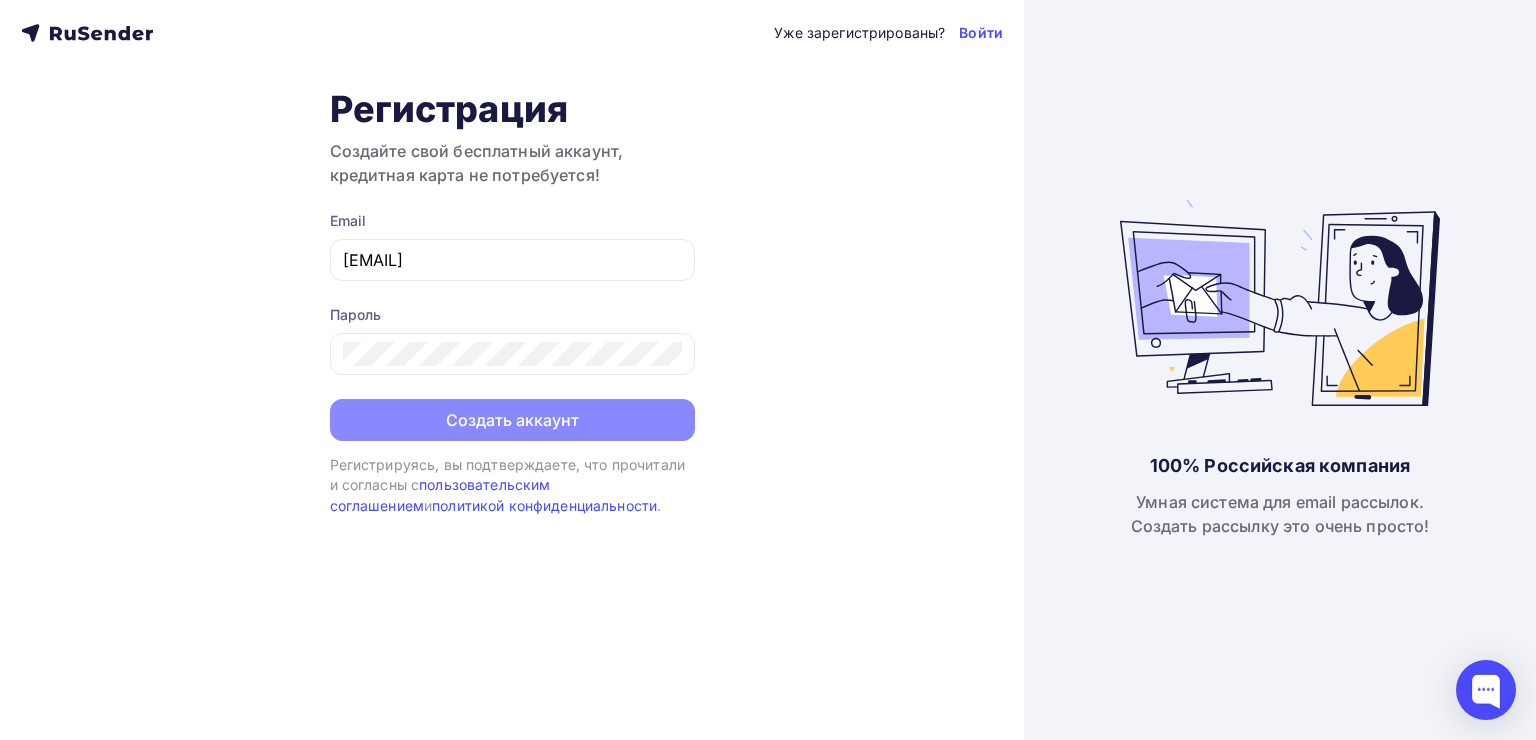 click on "Уже зарегистрированы?   Войти   Регистрация
Создайте свой бесплатный аккаунт, кредитная карта не потребуется!
Email
[EMAIL]
Пароль
Создать аккаунт
Уже зарегистрированы?
Войти
Регистрируясь, вы подтверждаете, что прочитали и согласны с
пользовательским соглашением
и
политикой конфиденциальности ." at bounding box center (512, 370) 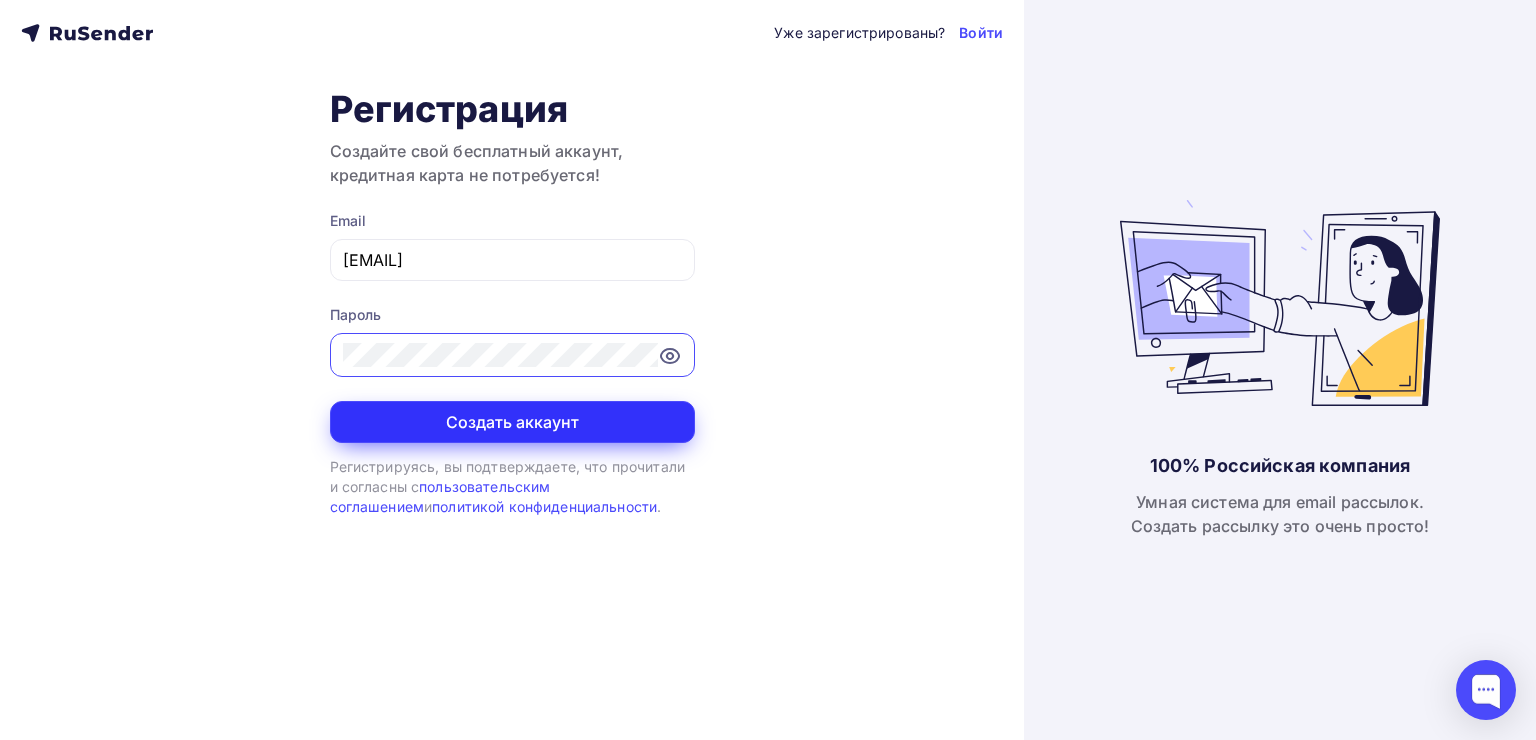click on "Создать аккаунт" at bounding box center (512, 422) 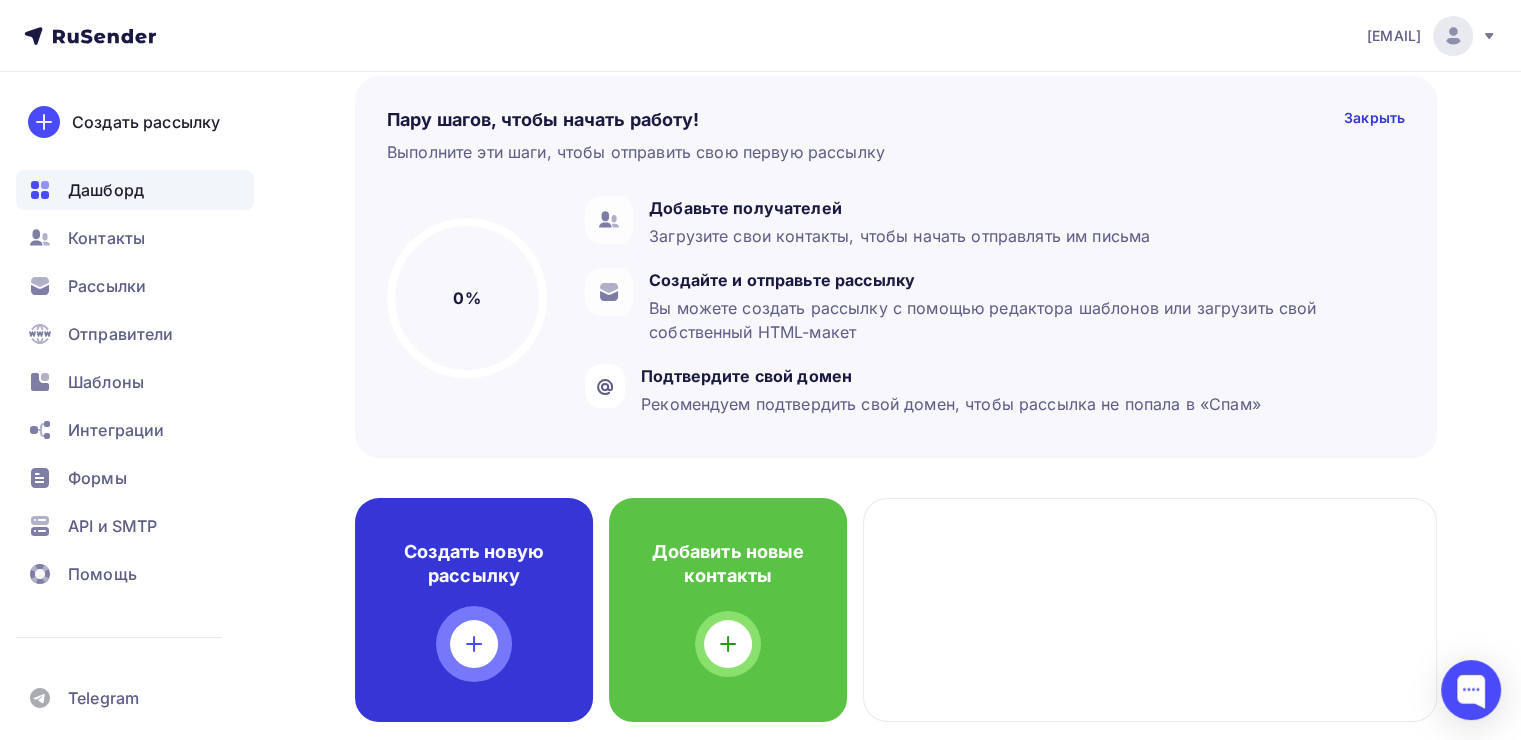 scroll, scrollTop: 0, scrollLeft: 0, axis: both 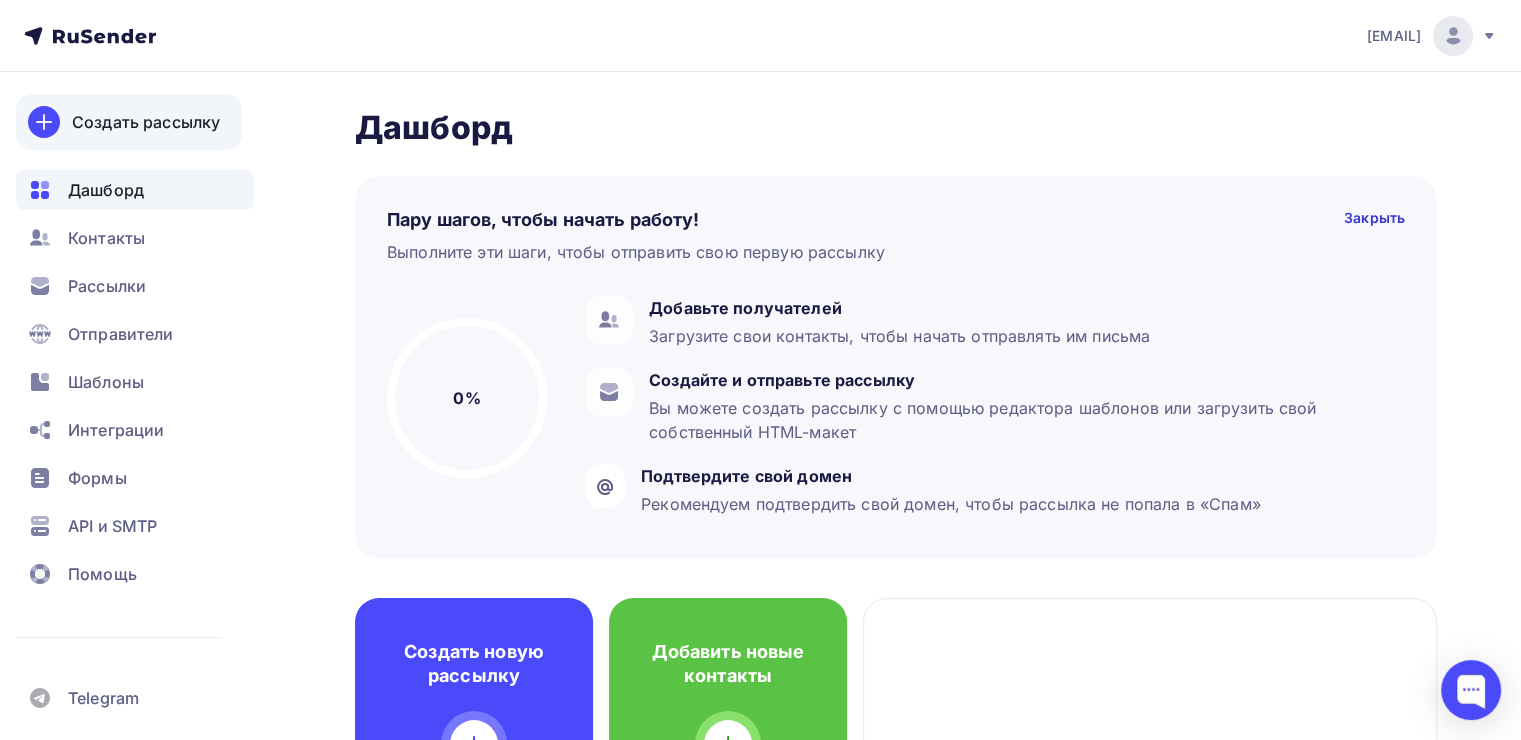 click on "Создать рассылку" at bounding box center (146, 122) 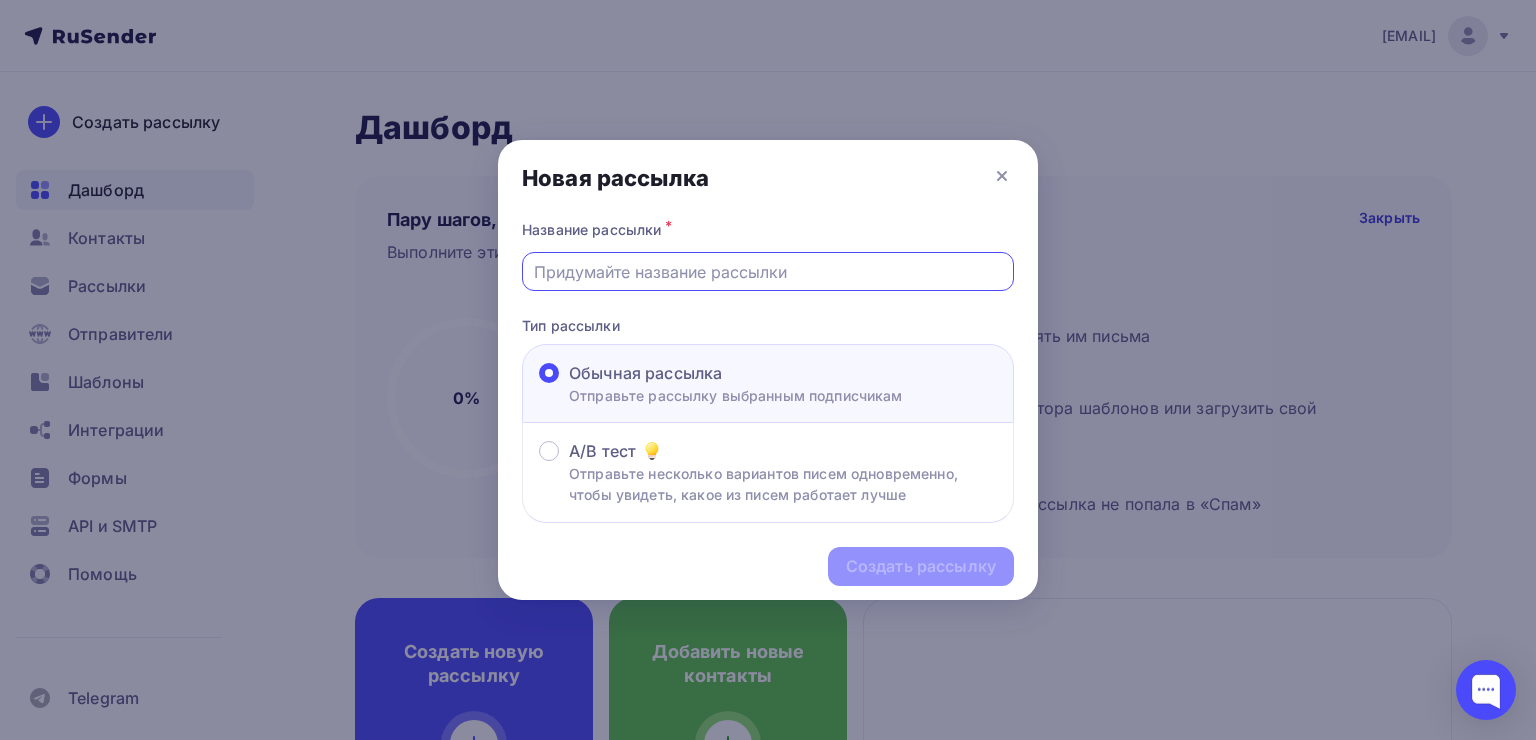 click at bounding box center (768, 272) 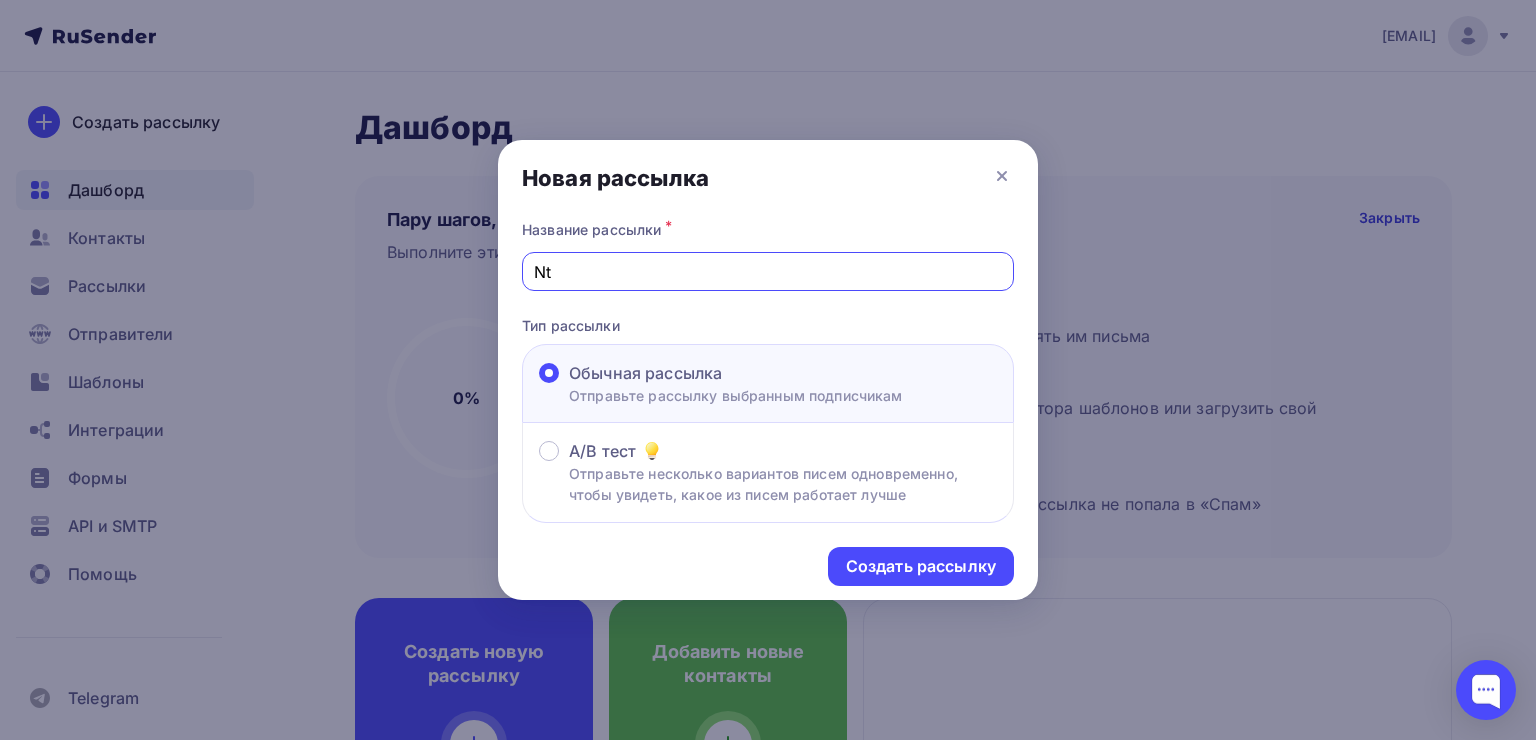 type on "N" 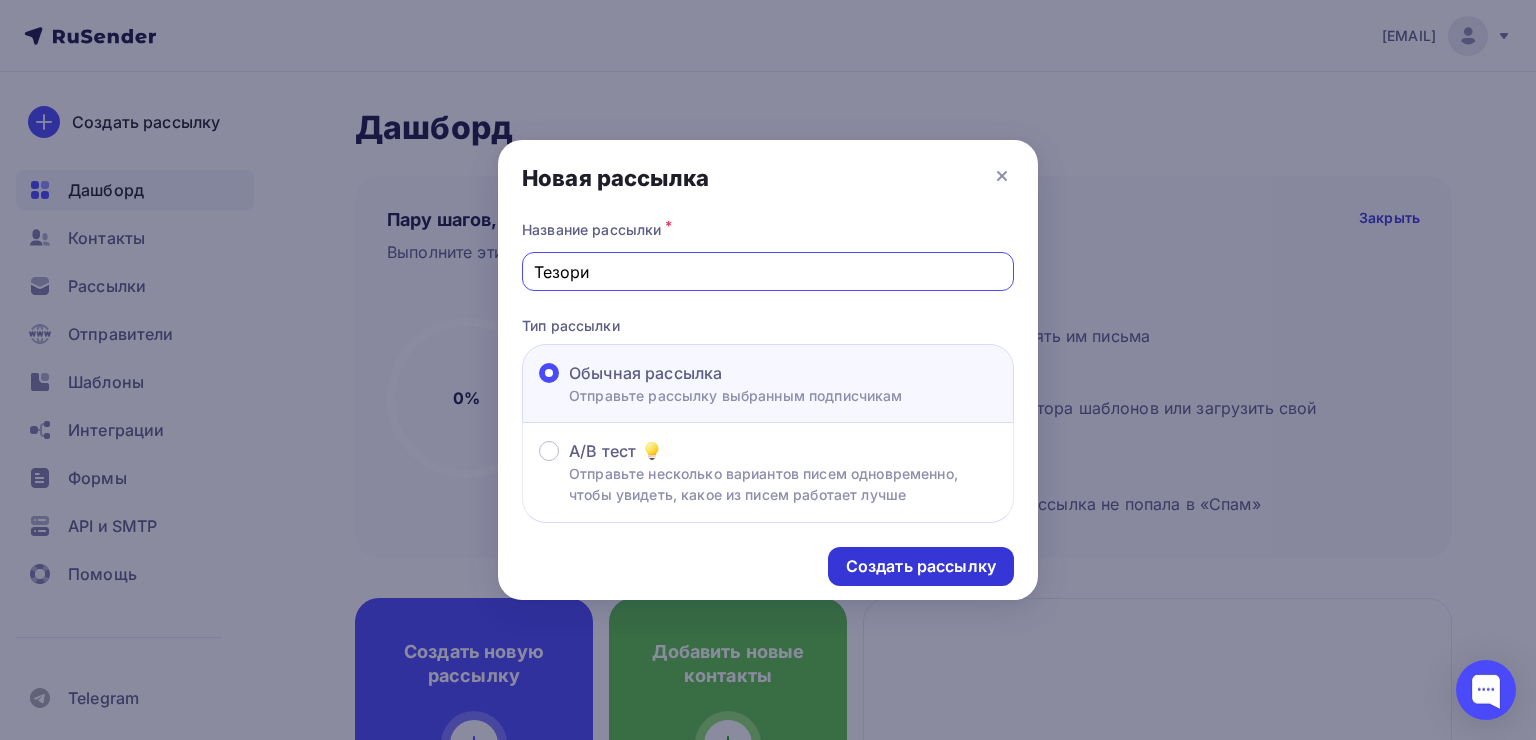 type on "Тезори" 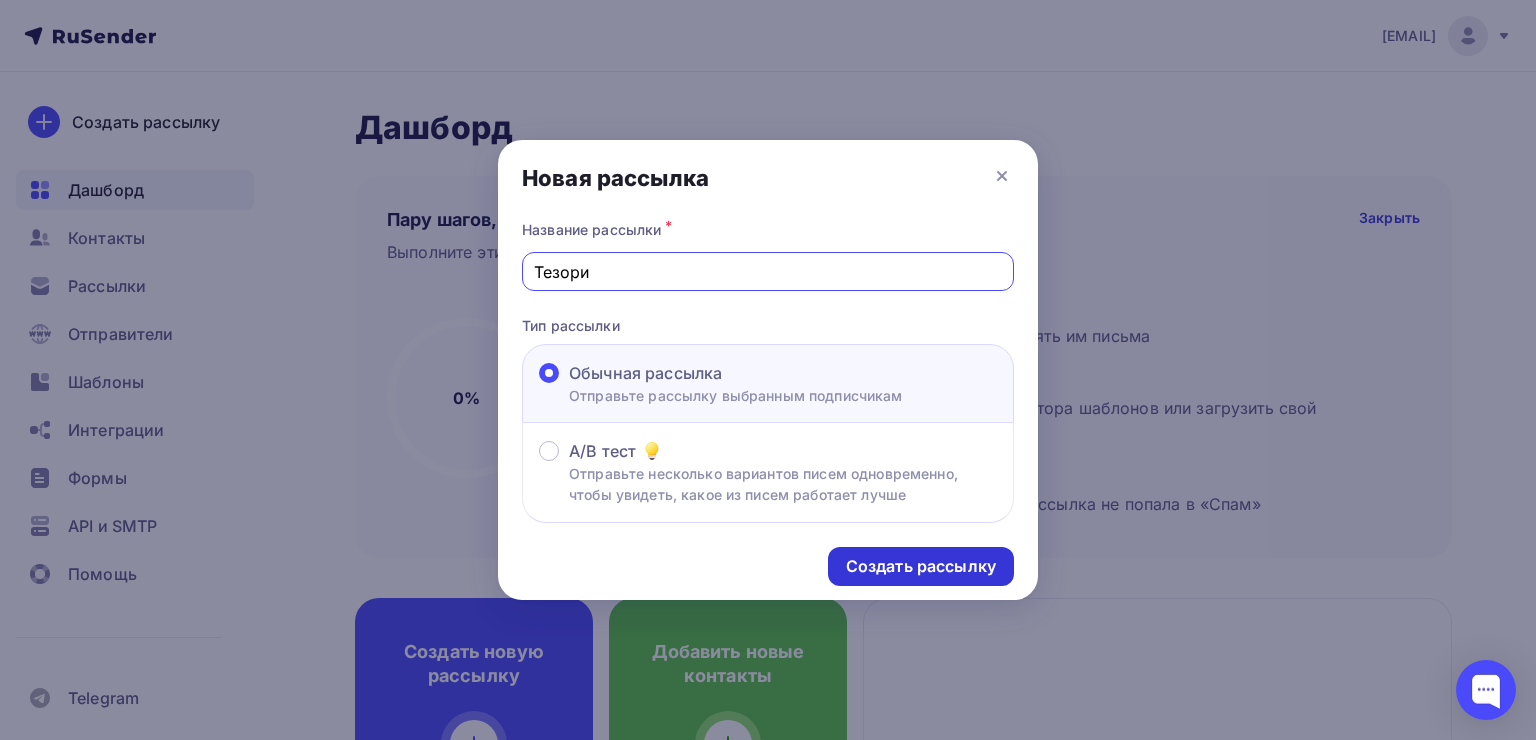 click on "Создать рассылку" at bounding box center (921, 566) 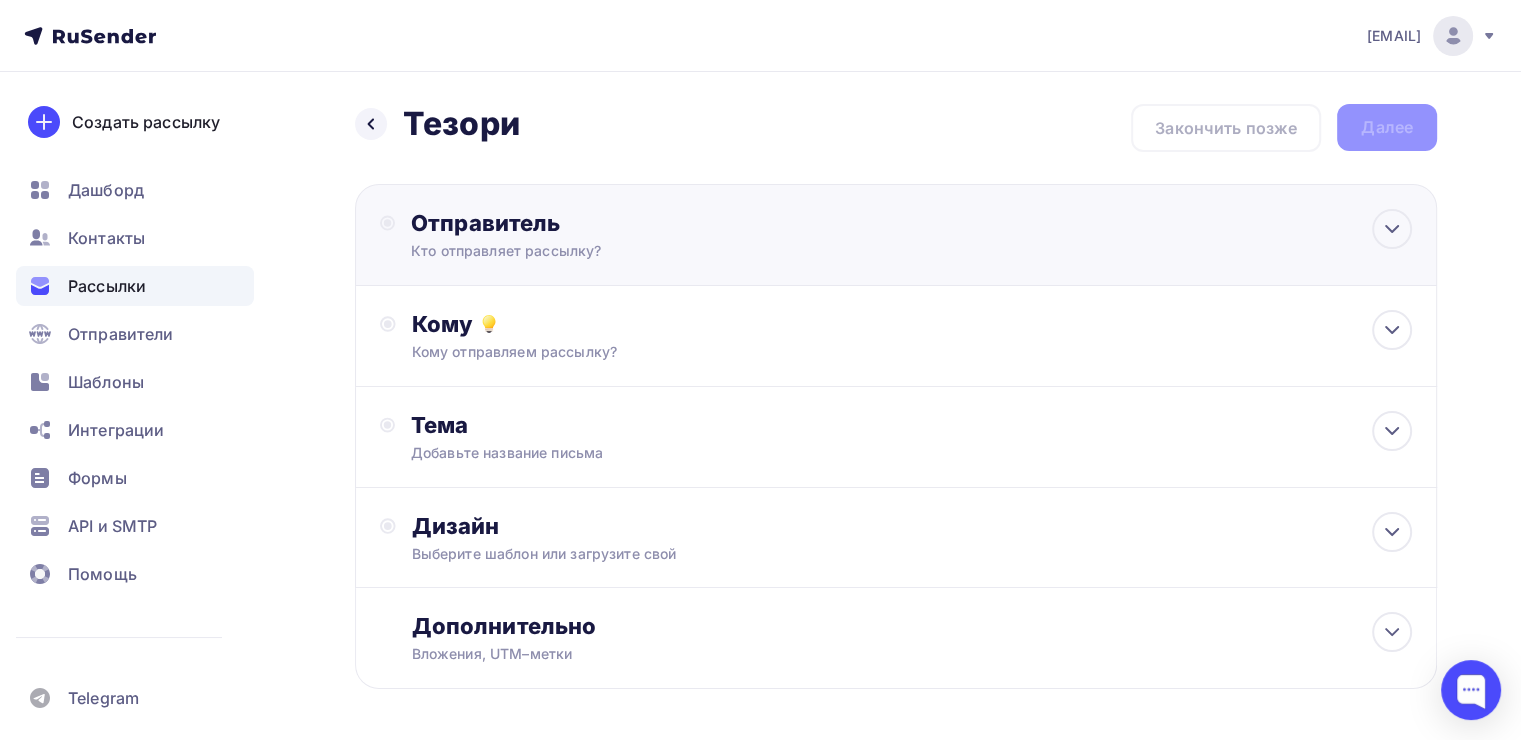 click on "Кто отправляет рассылку?" at bounding box center [606, 251] 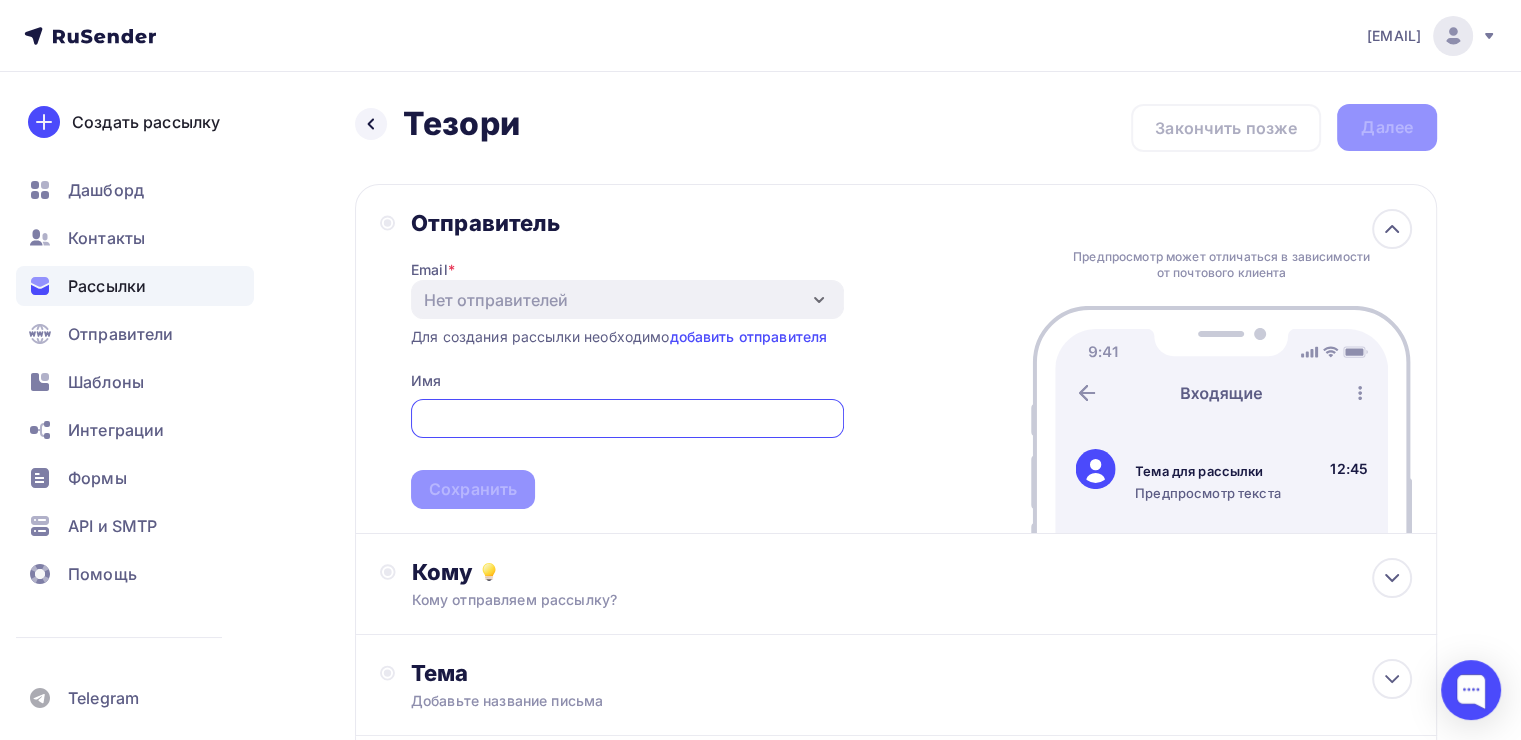 scroll, scrollTop: 0, scrollLeft: 0, axis: both 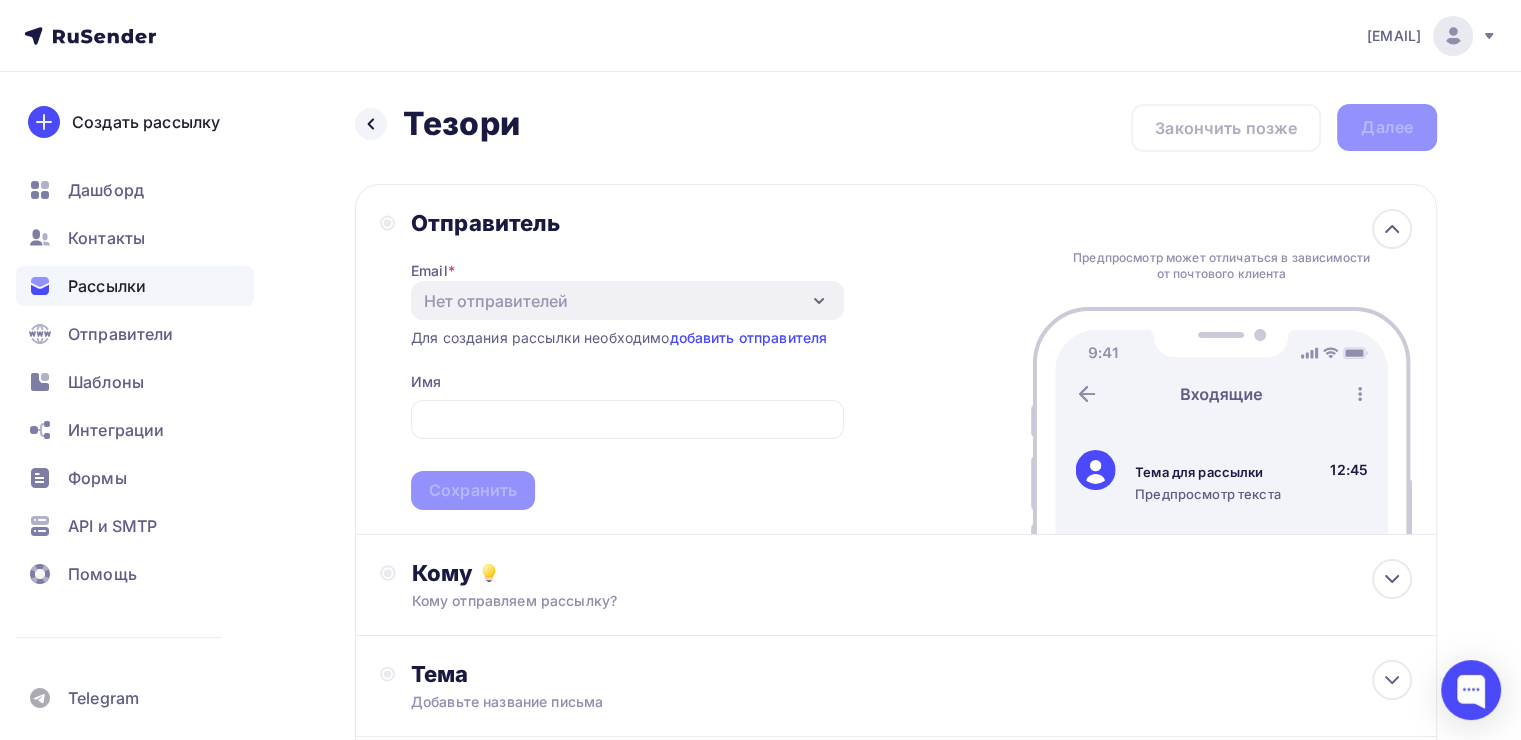 click on "Отправитель
Email  *
Нет отправителей
Добавить отправителя
Для создания рассылки необходимо
добавить отправителя   Имя                 Сохранить" at bounding box center [612, 359] 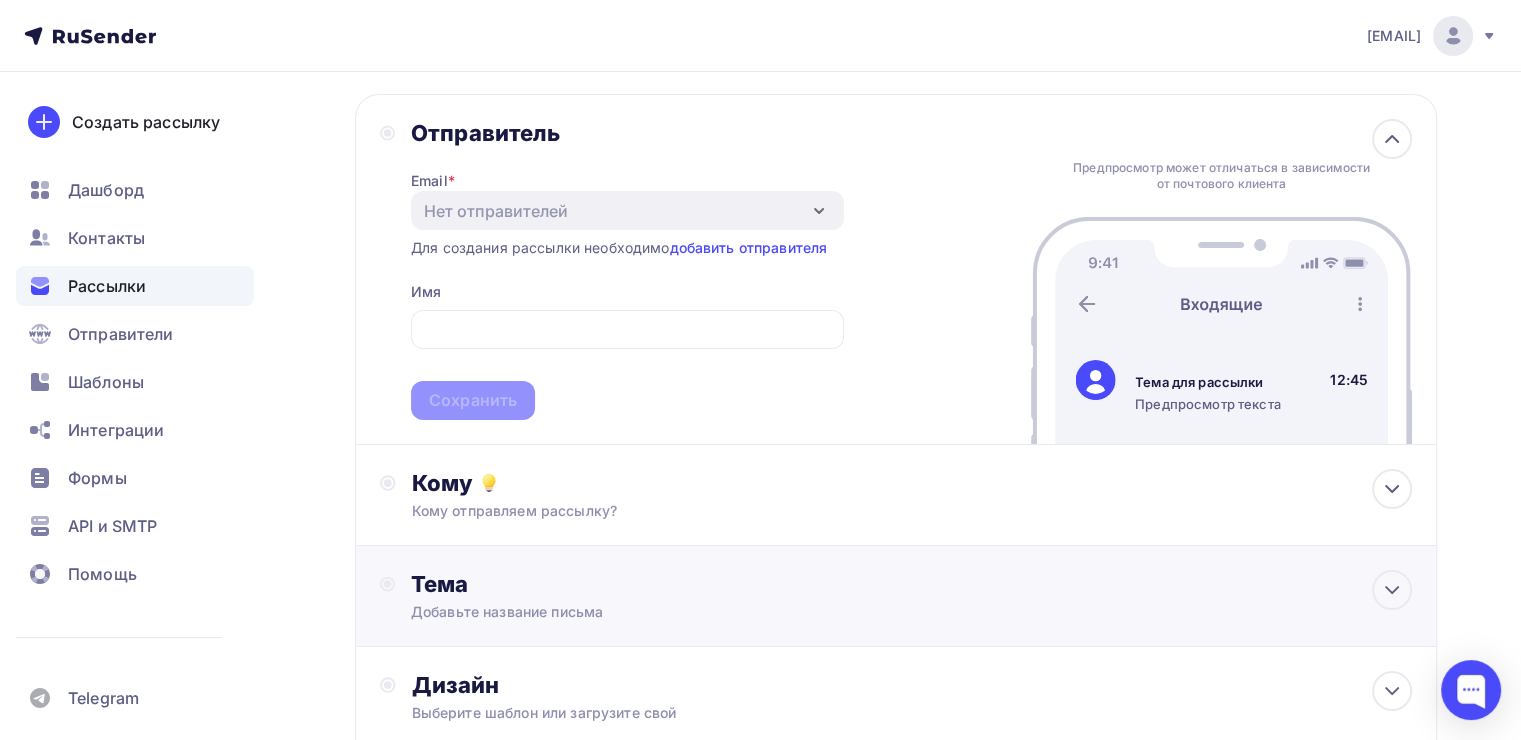 scroll, scrollTop: 124, scrollLeft: 0, axis: vertical 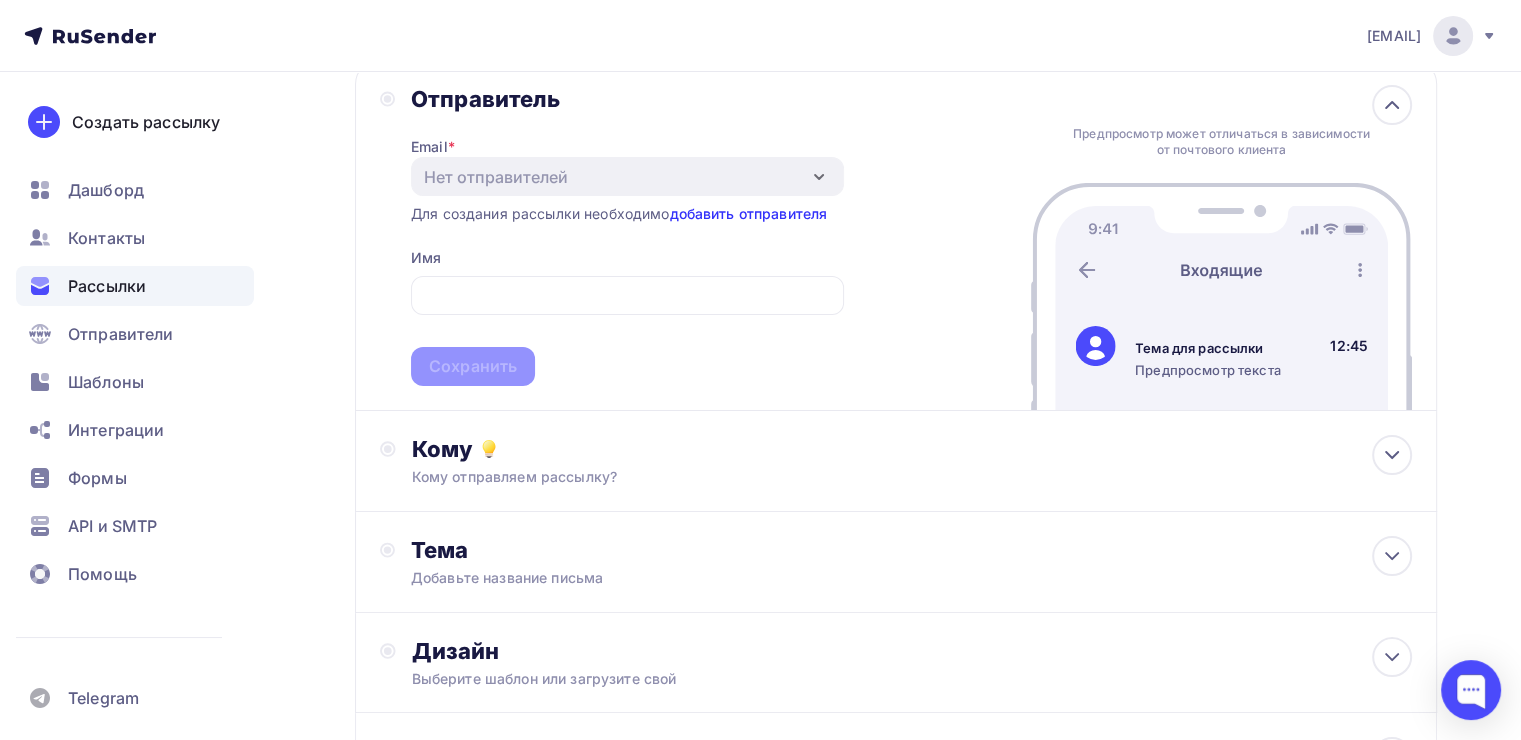 click on "добавить отправителя" at bounding box center (748, 213) 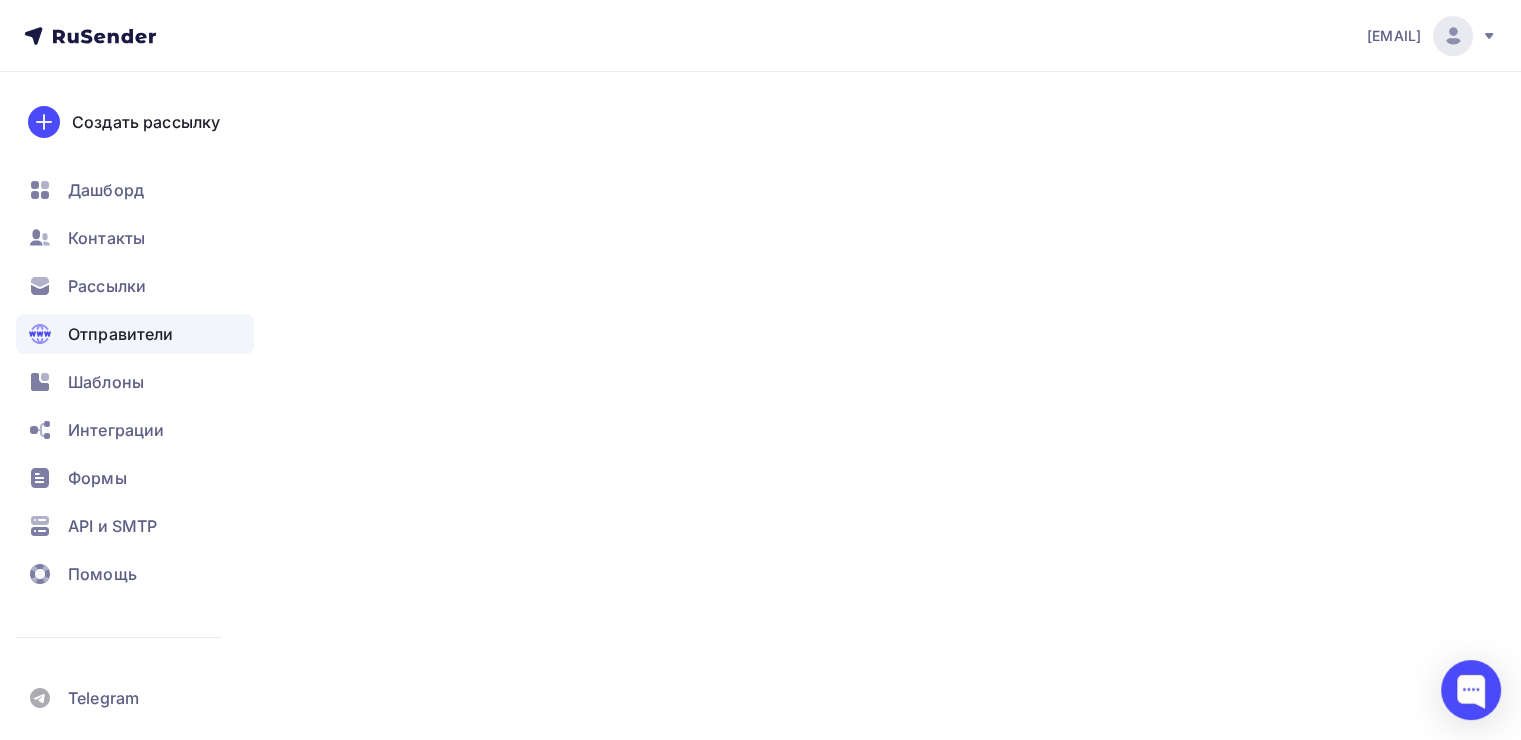 scroll, scrollTop: 0, scrollLeft: 0, axis: both 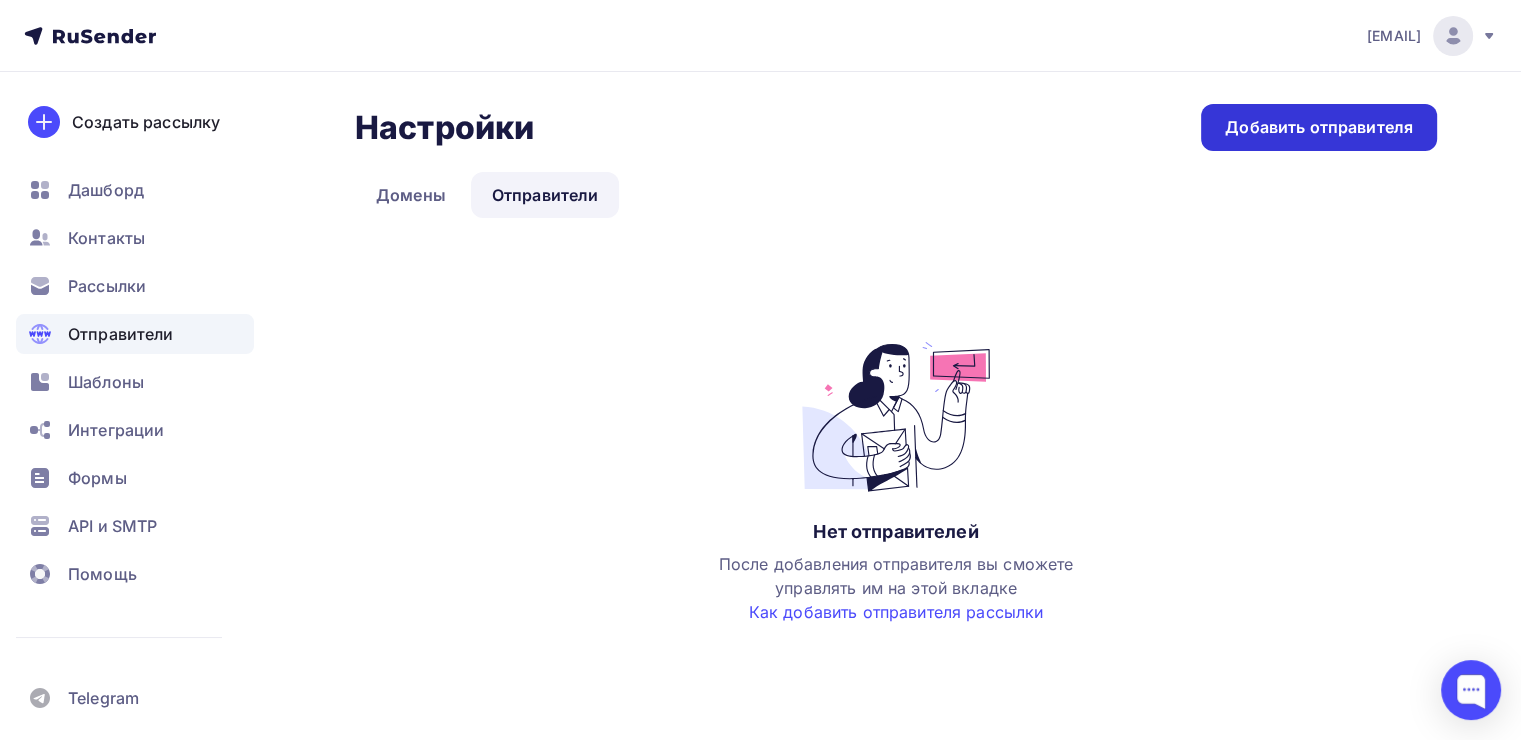 click on "Добавить отправителя" at bounding box center (1319, 127) 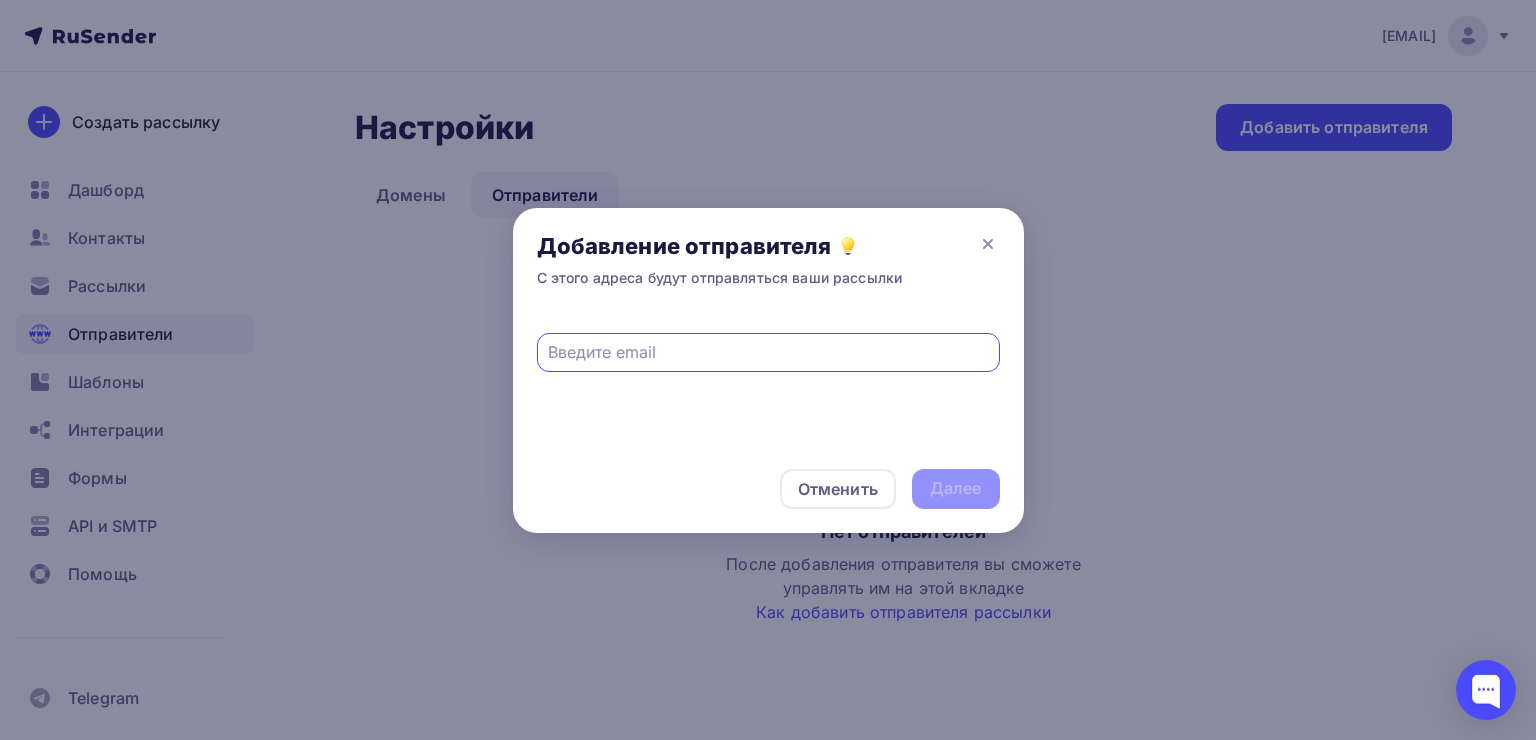 click at bounding box center [768, 352] 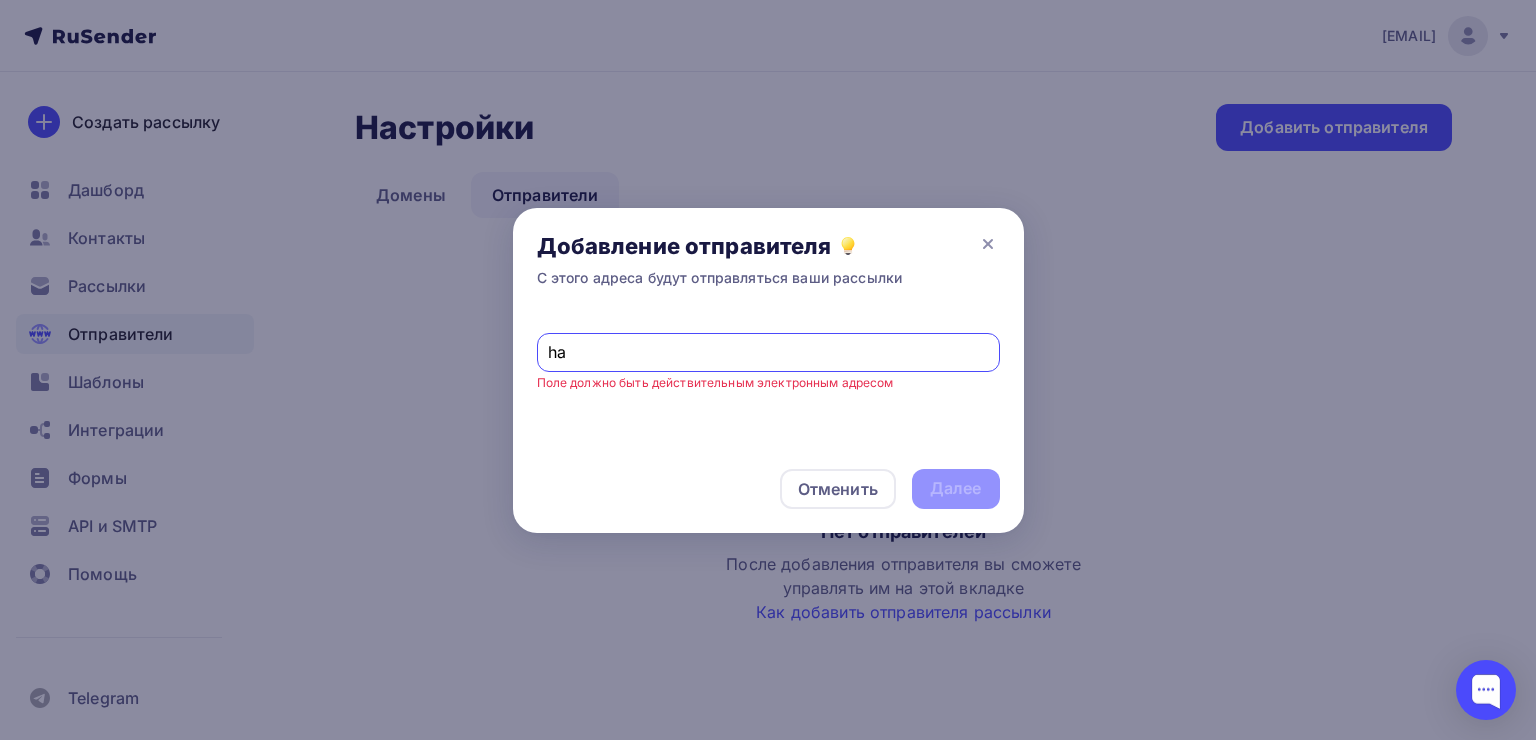 type on "h" 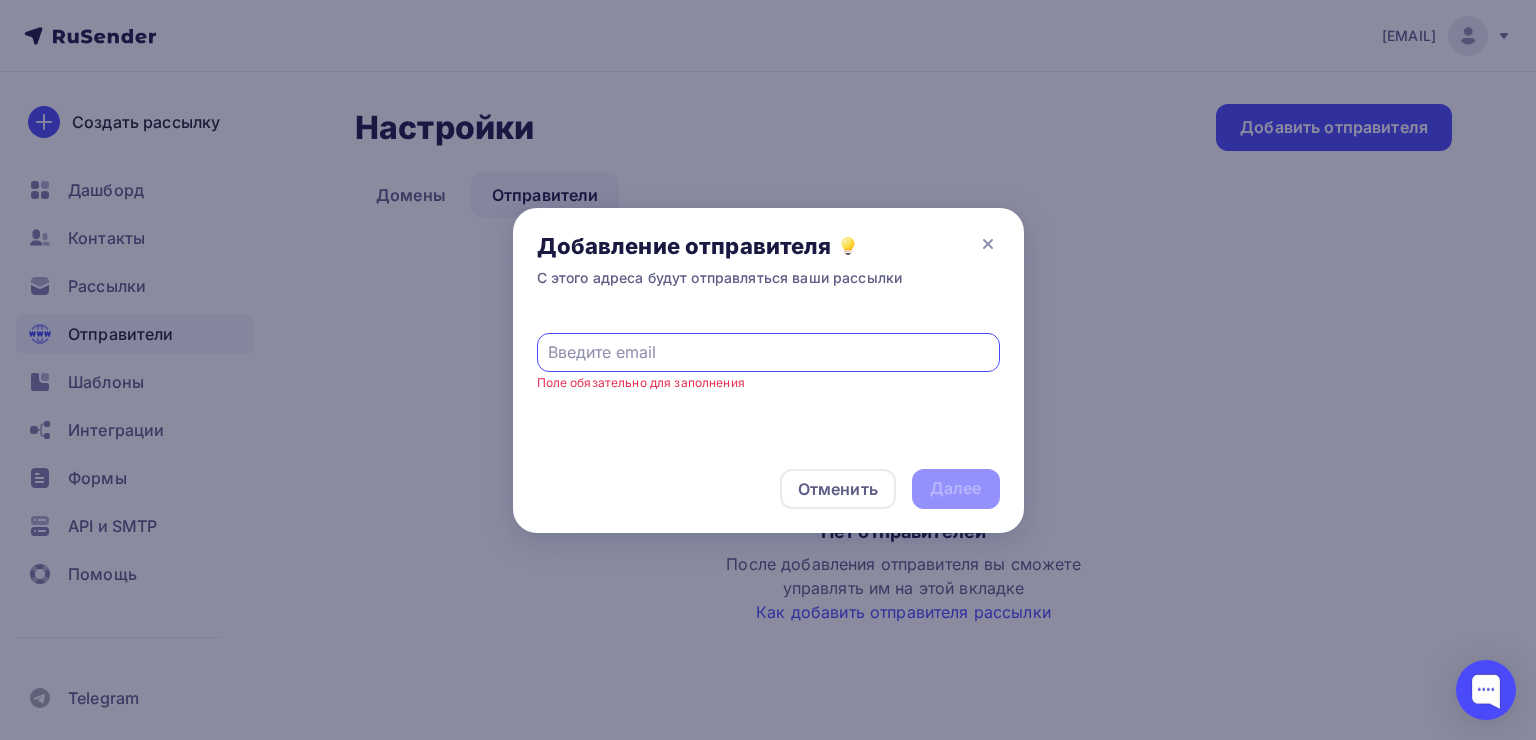 click at bounding box center (768, 352) 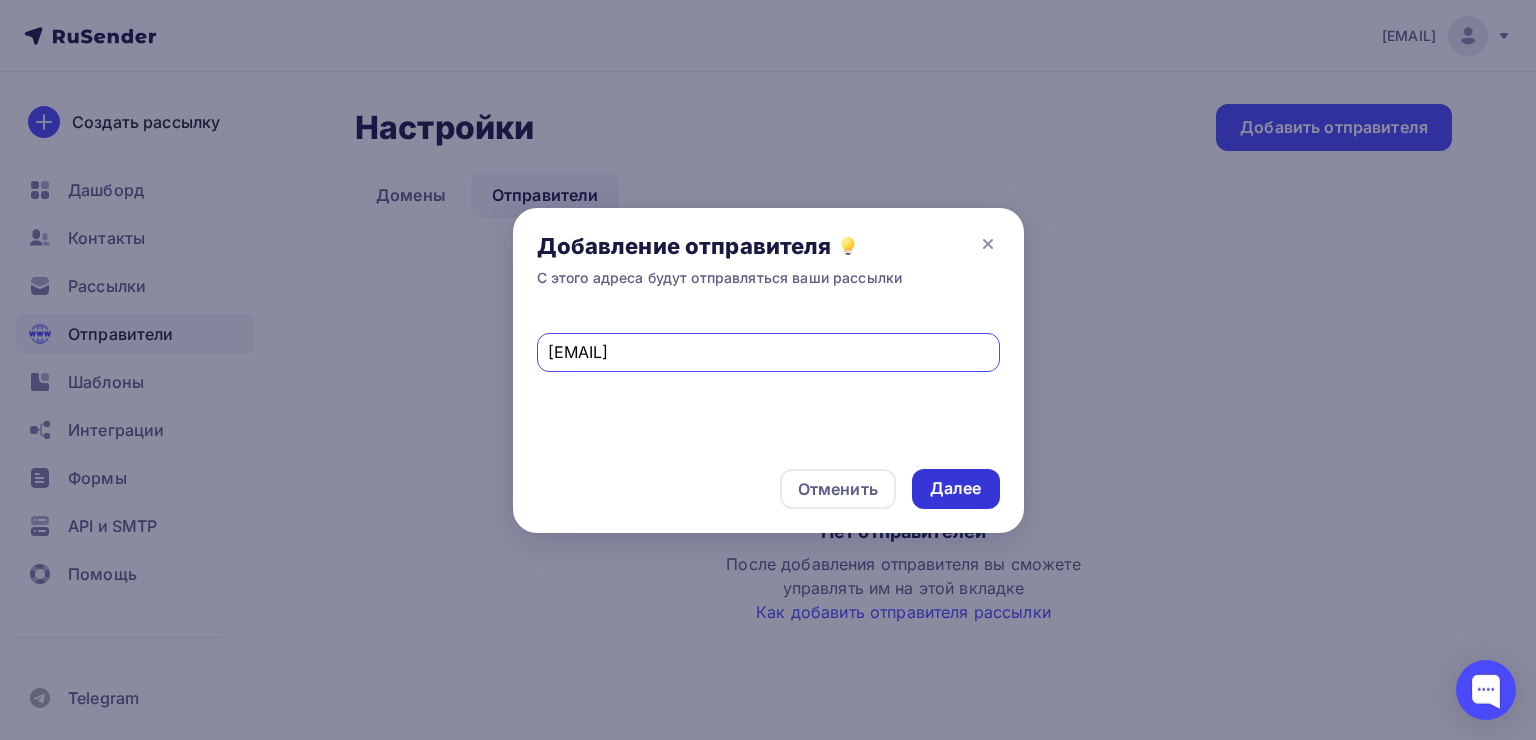type on "[EMAIL]" 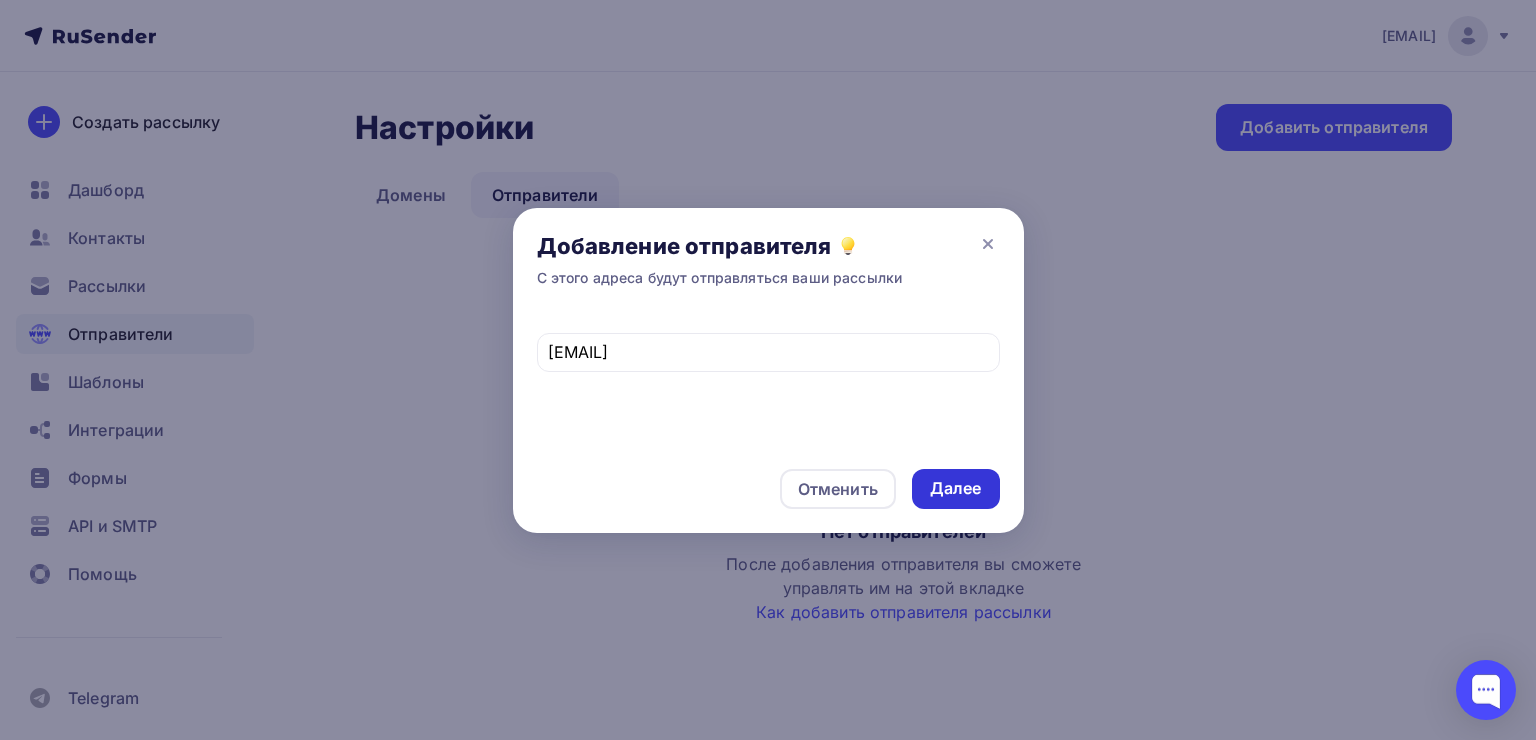 click on "Далее" at bounding box center [956, 488] 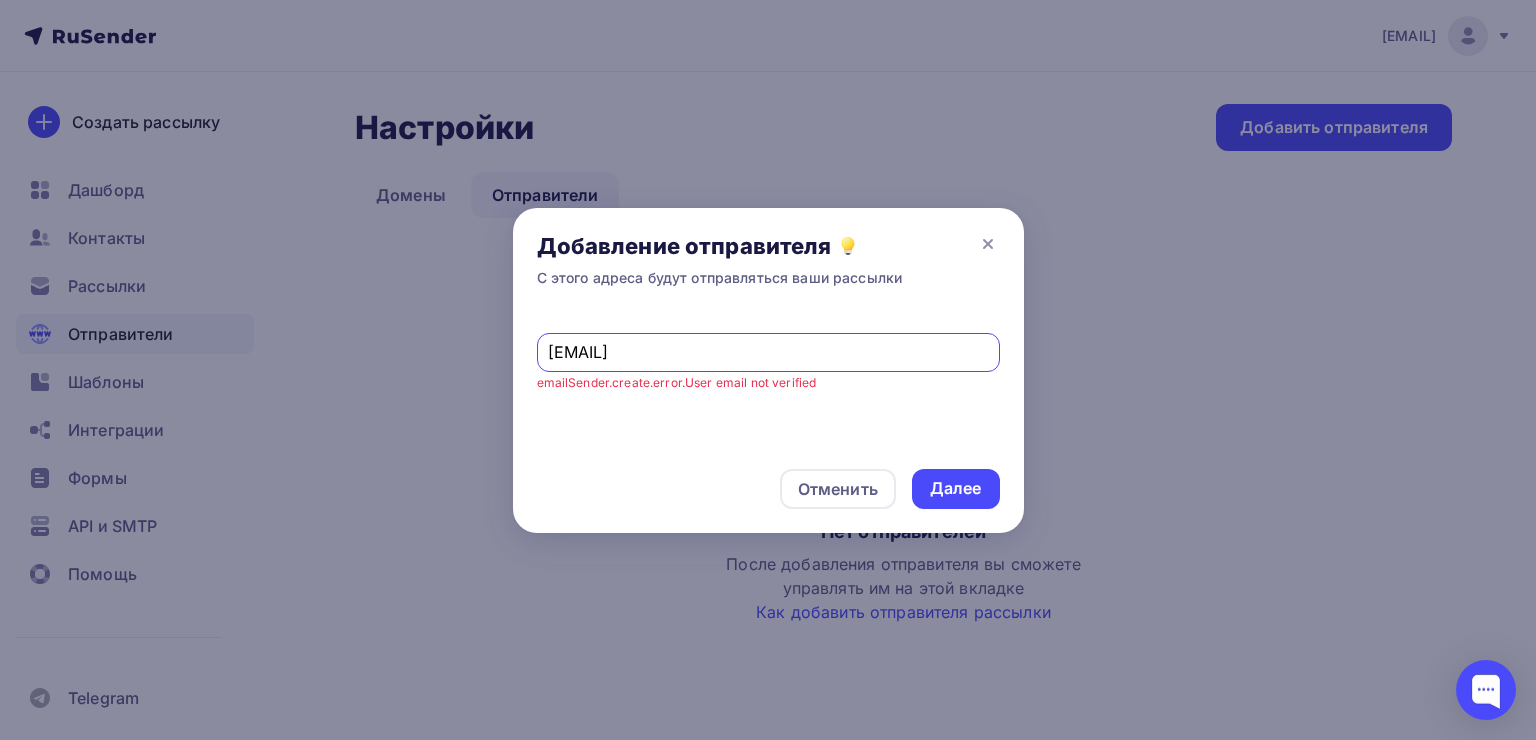 click on "[EMAIL]" at bounding box center (768, 352) 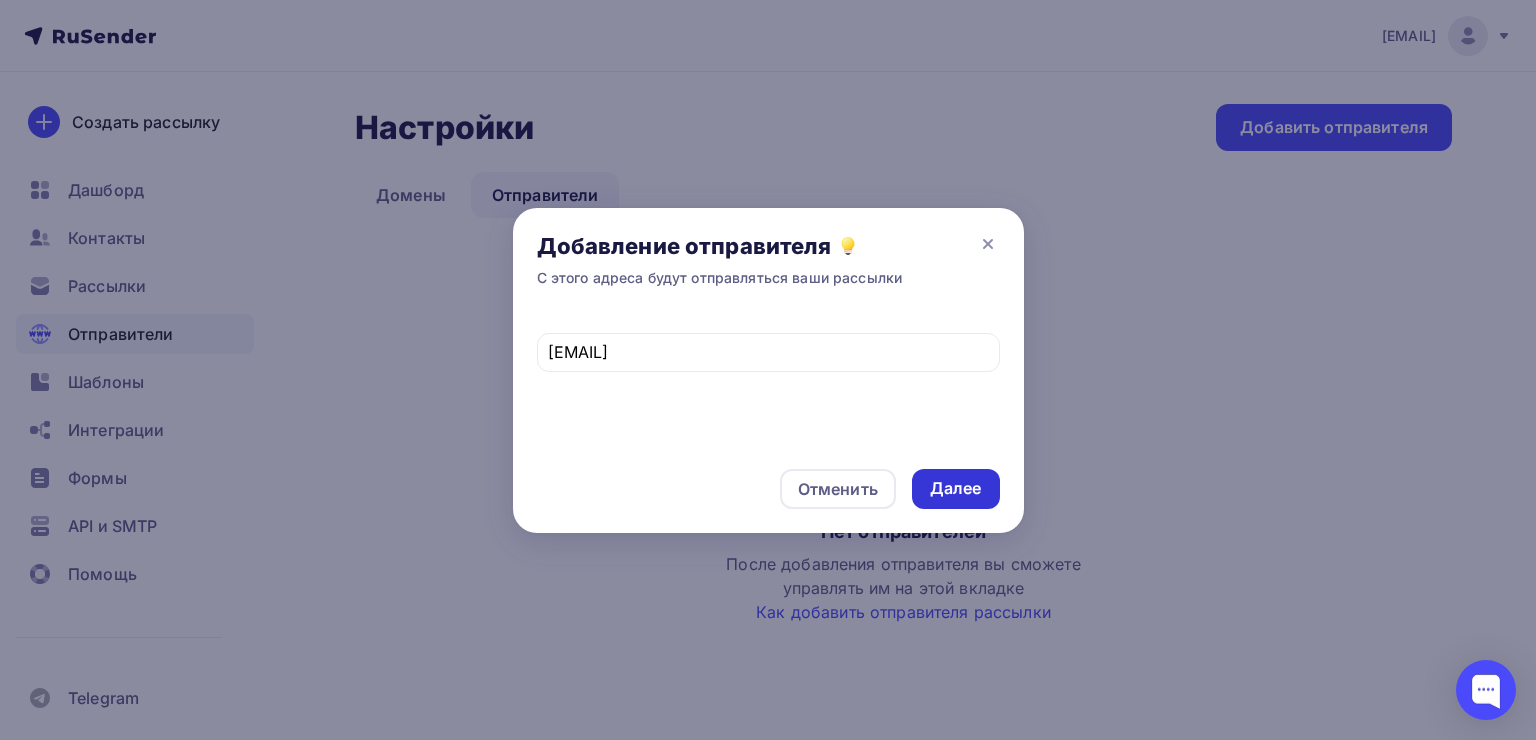 click on "Далее" at bounding box center [956, 488] 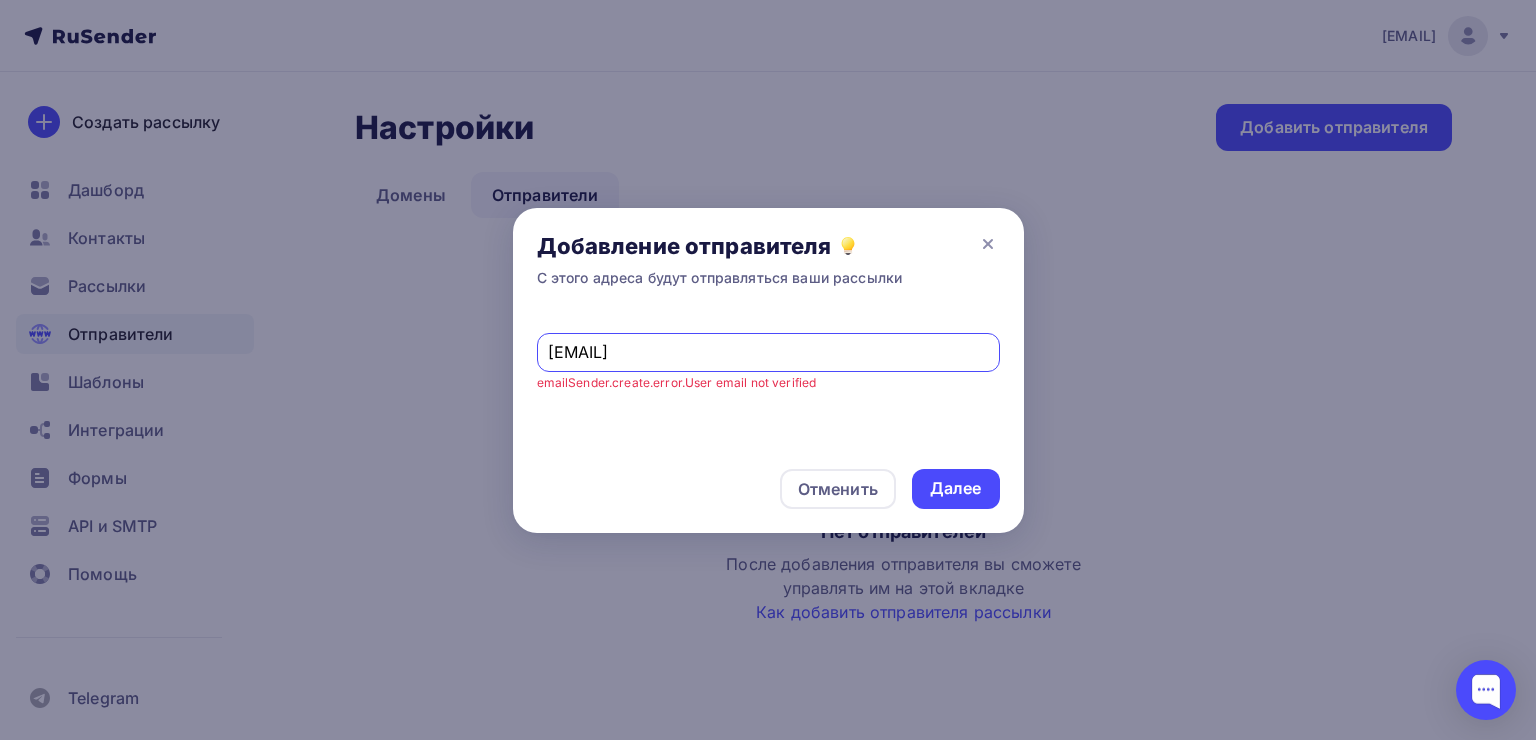 drag, startPoint x: 757, startPoint y: 356, endPoint x: 436, endPoint y: 354, distance: 321.00623 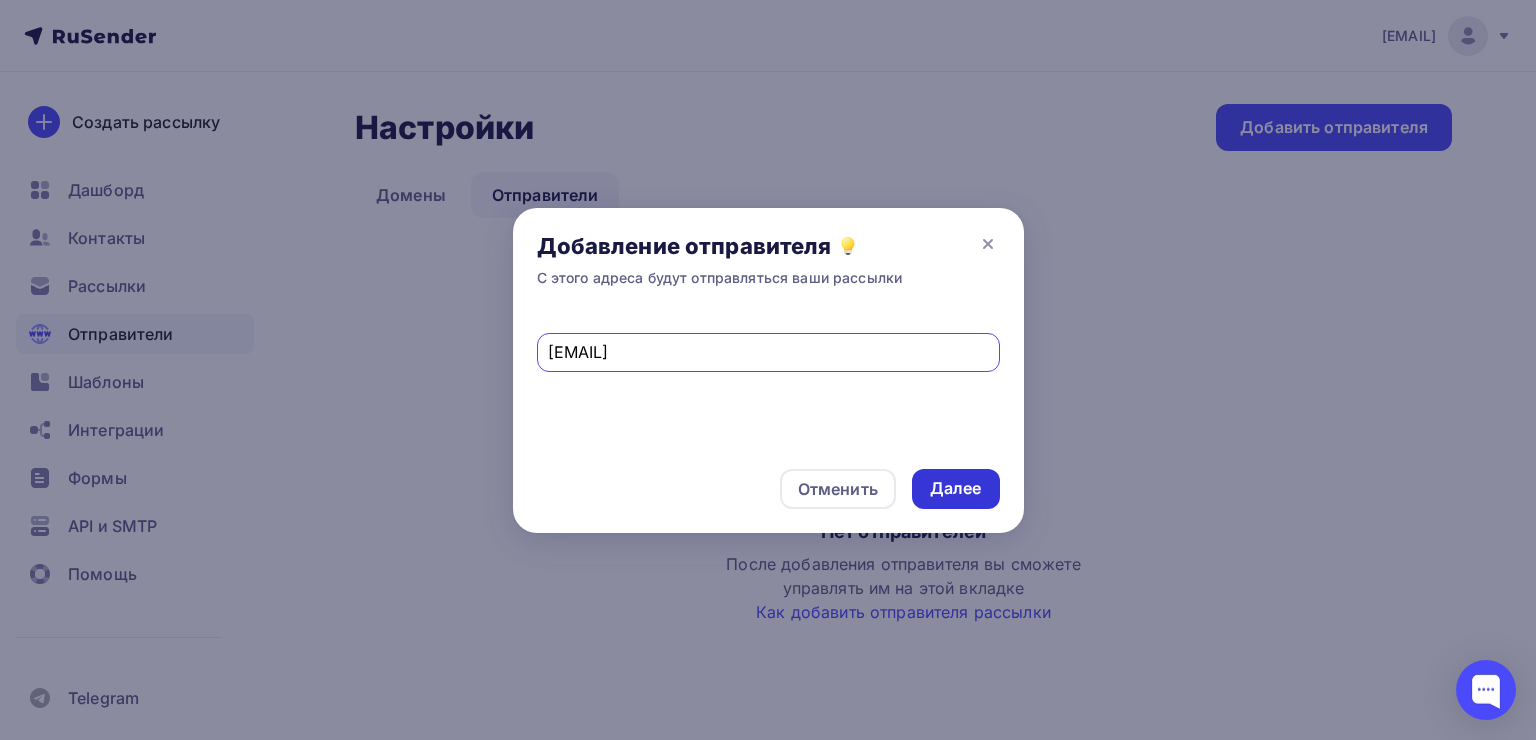 type on "[EMAIL]" 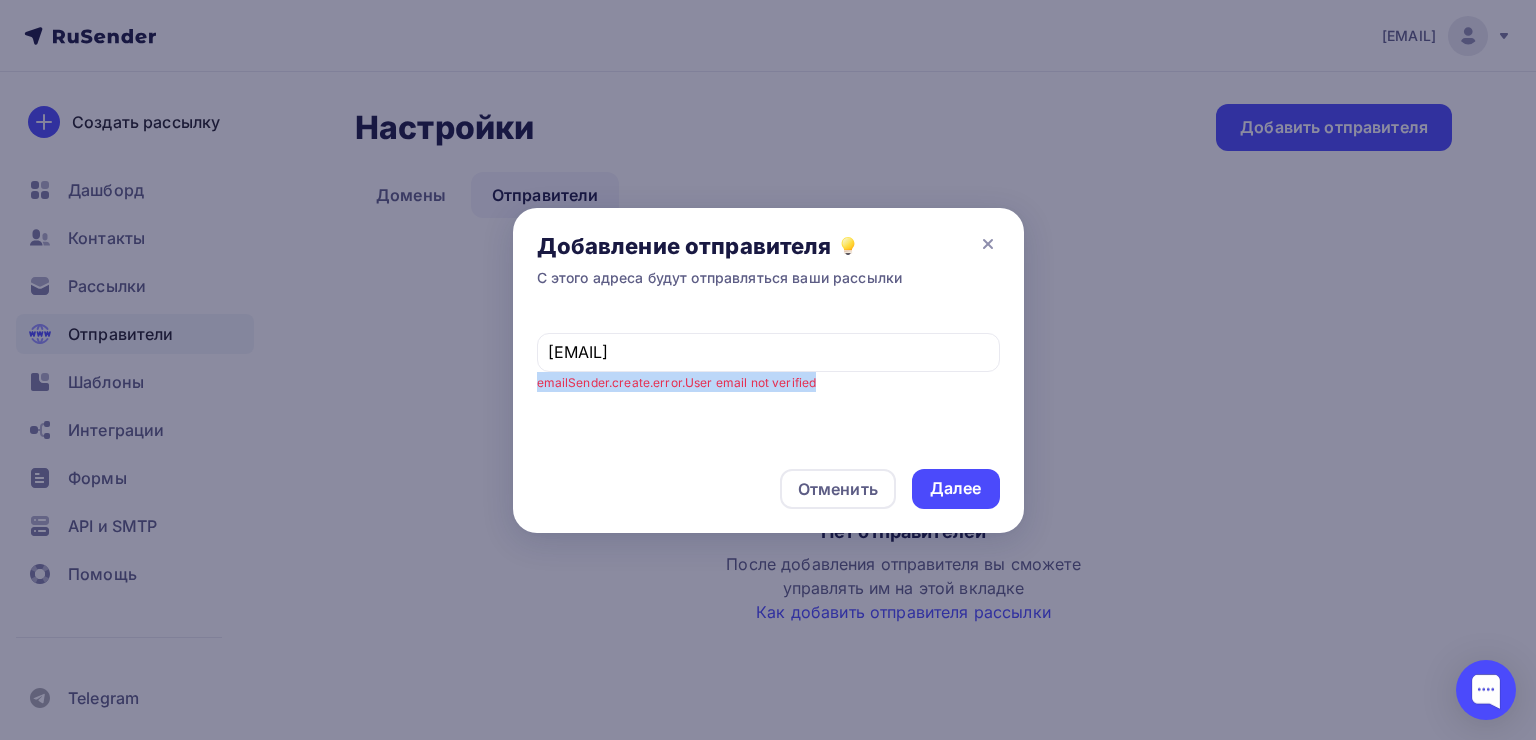 drag, startPoint x: 812, startPoint y: 377, endPoint x: 536, endPoint y: 380, distance: 276.0163 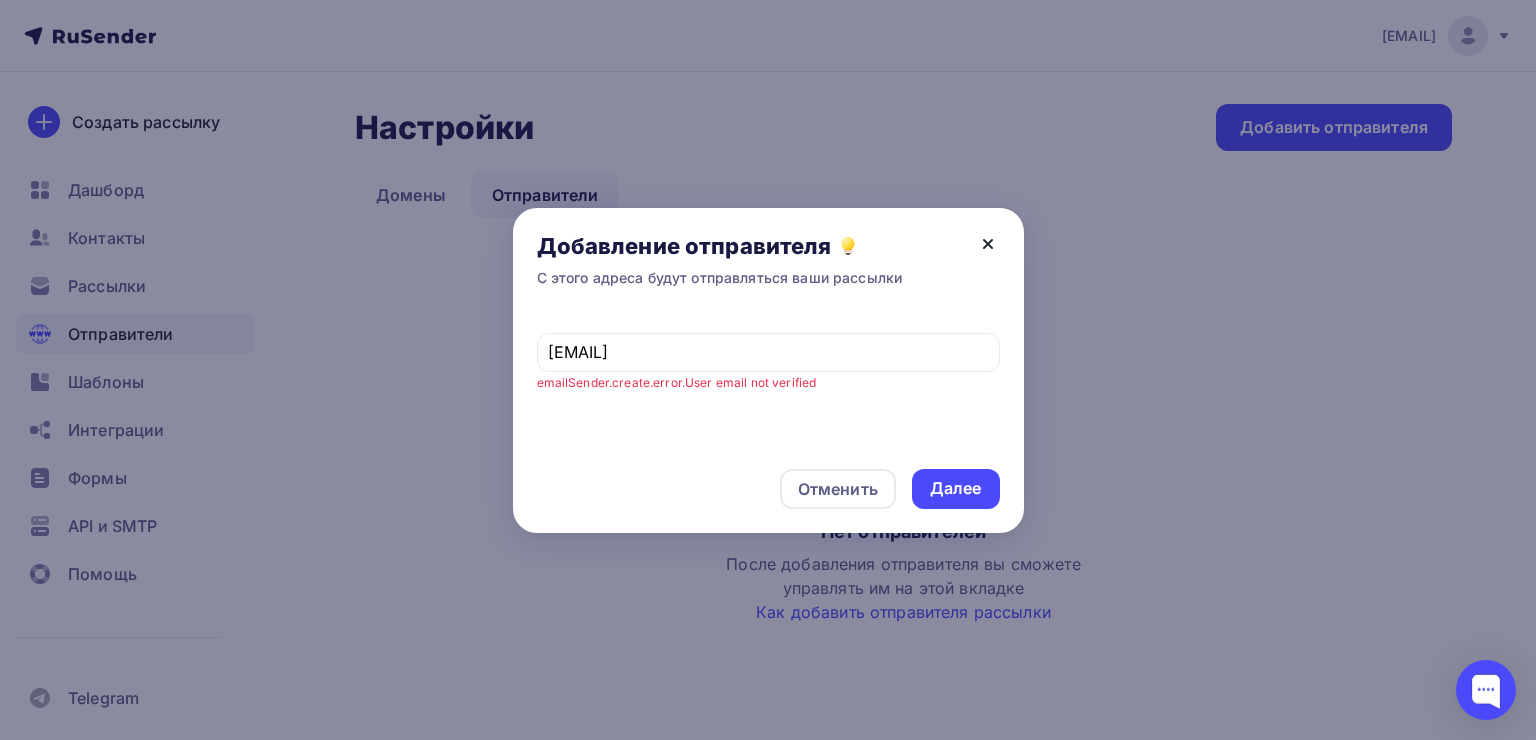 click 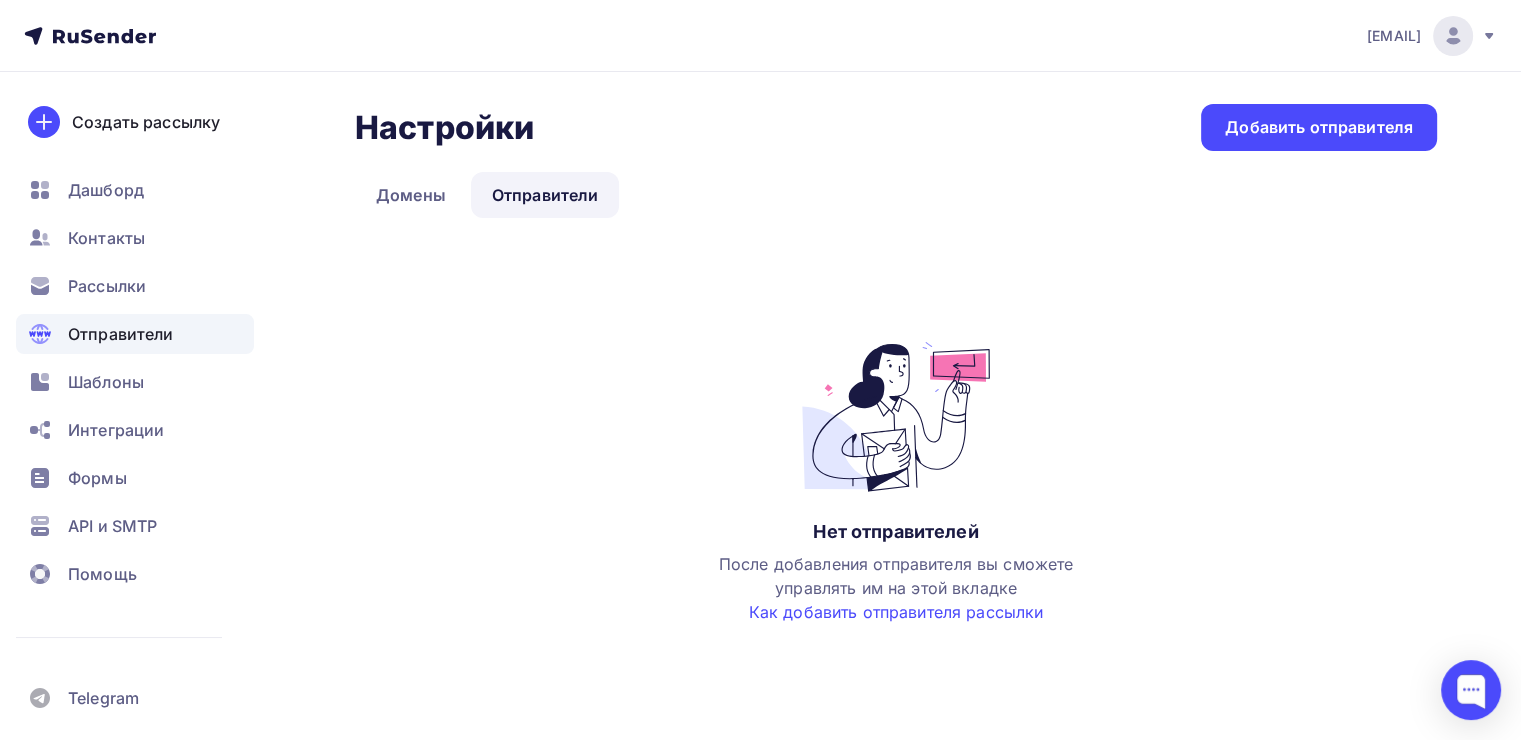 click 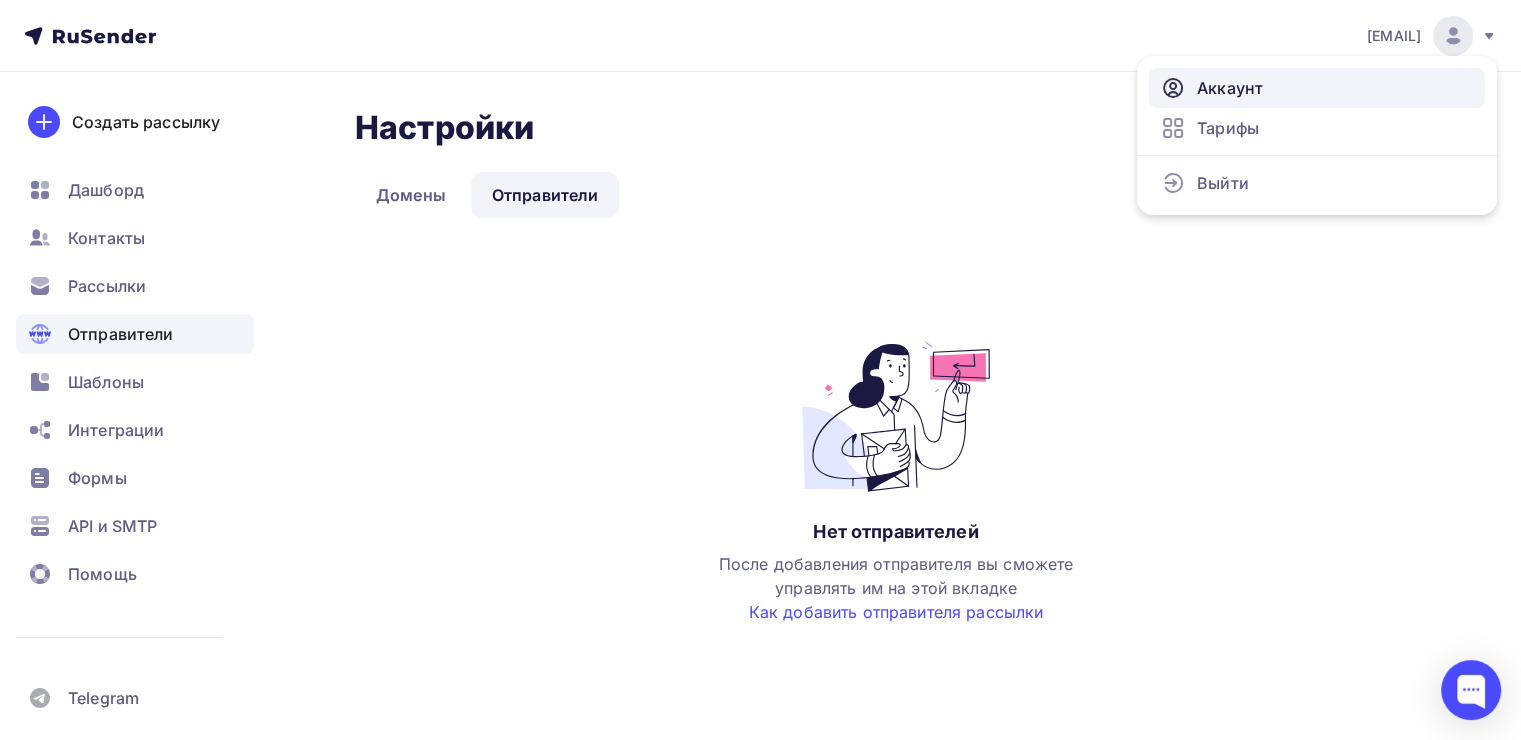 click on "Аккаунт" at bounding box center (1230, 88) 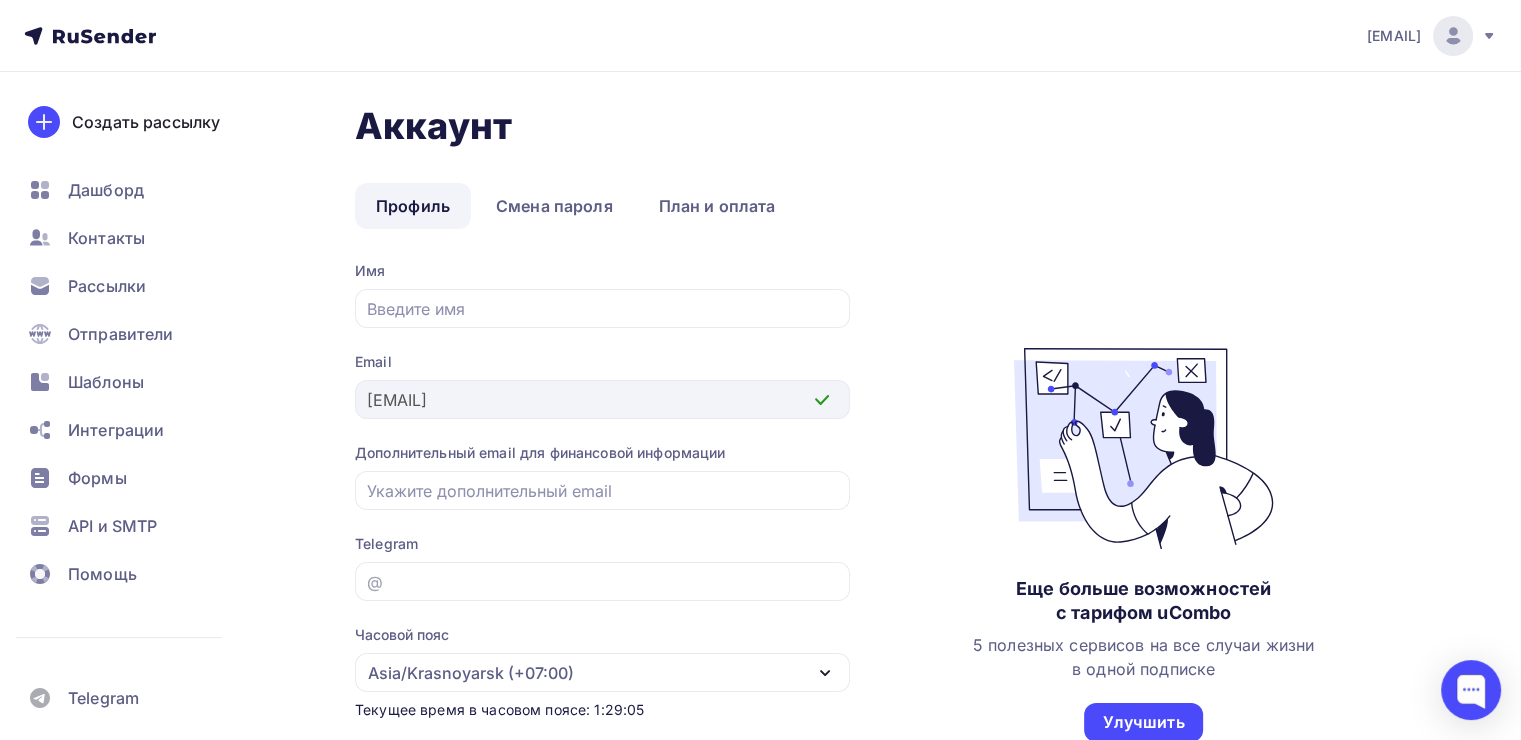 click on "Аккаунт   Профиль
Смена пароля
План и оплата
Профиль
Смена пароля
План и оплата
Имя             Email     [EMAIL]             Дополнительный email для финансовой информации               Telegram           @
Часовой пояс
Asia/Krasnoyarsk (+07:00)
Africa/Abidjan (+00:00)           Africa/Accra (+00:00)           Africa/Addis_Ababa (+03:00)           Africa/Algiers (+01:00)           Africa/Asmara (+03:00)           Africa/Asmera (+03:00)           Africa/Bamako (+00:00)           Africa/Bangui (+01:00)           Africa/Banjul (+00:00)           Africa/Bissau (+00:00)           Africa/Blantyre (+02:00)           Africa/Brazzaville (+01:00)           Africa/Bujumbura (+02:00)           Africa/Cairo (+02:00)" at bounding box center [896, 466] 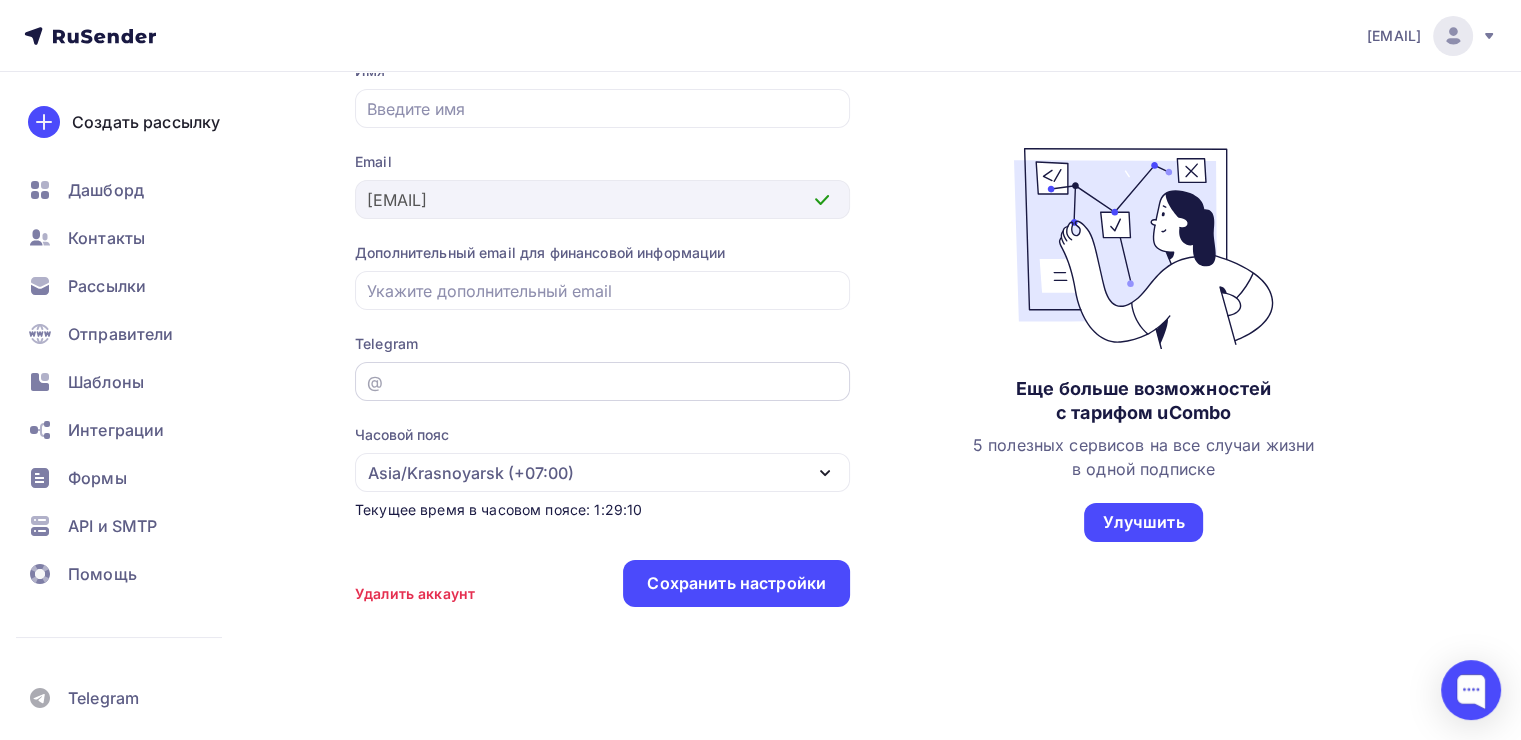 scroll, scrollTop: 222, scrollLeft: 0, axis: vertical 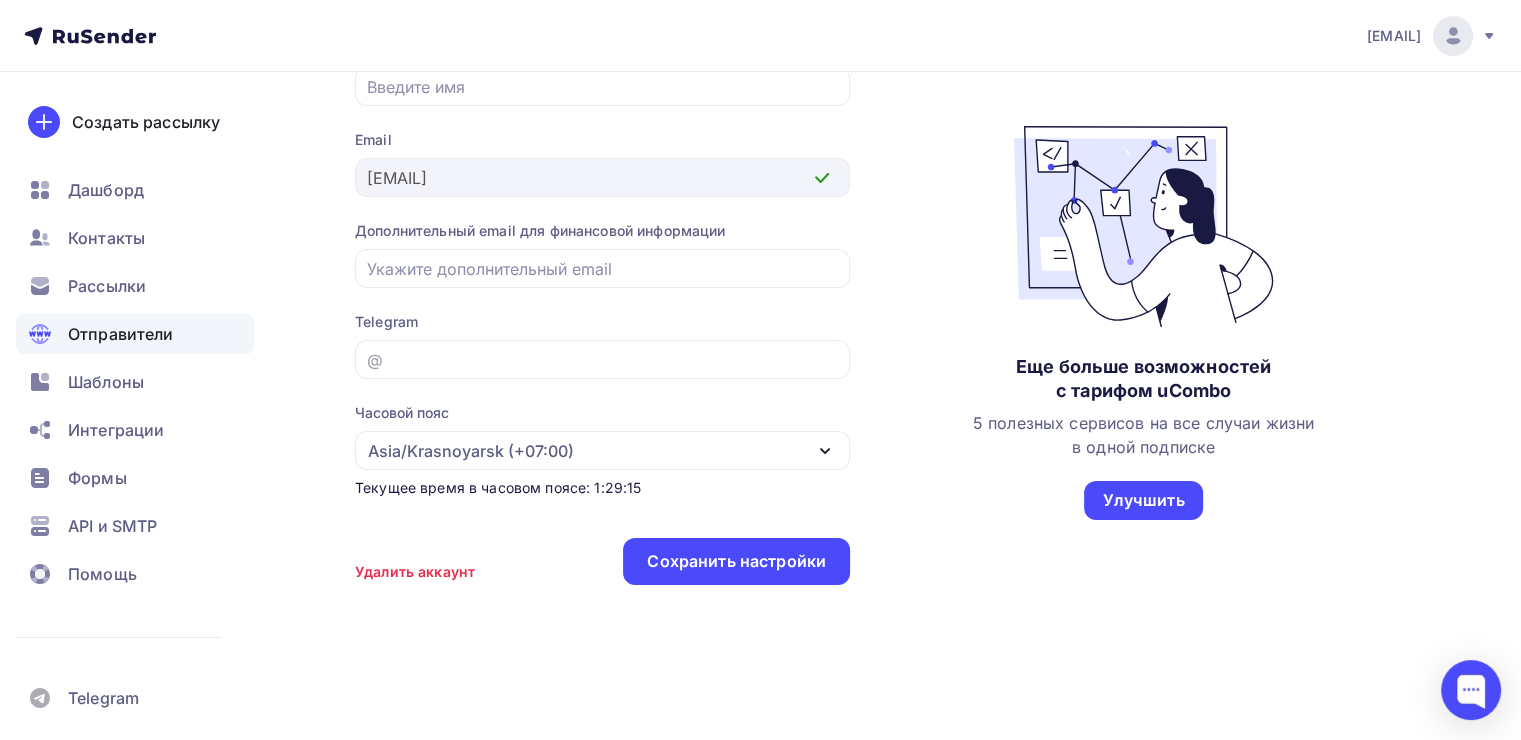 click on "Отправители" at bounding box center [121, 334] 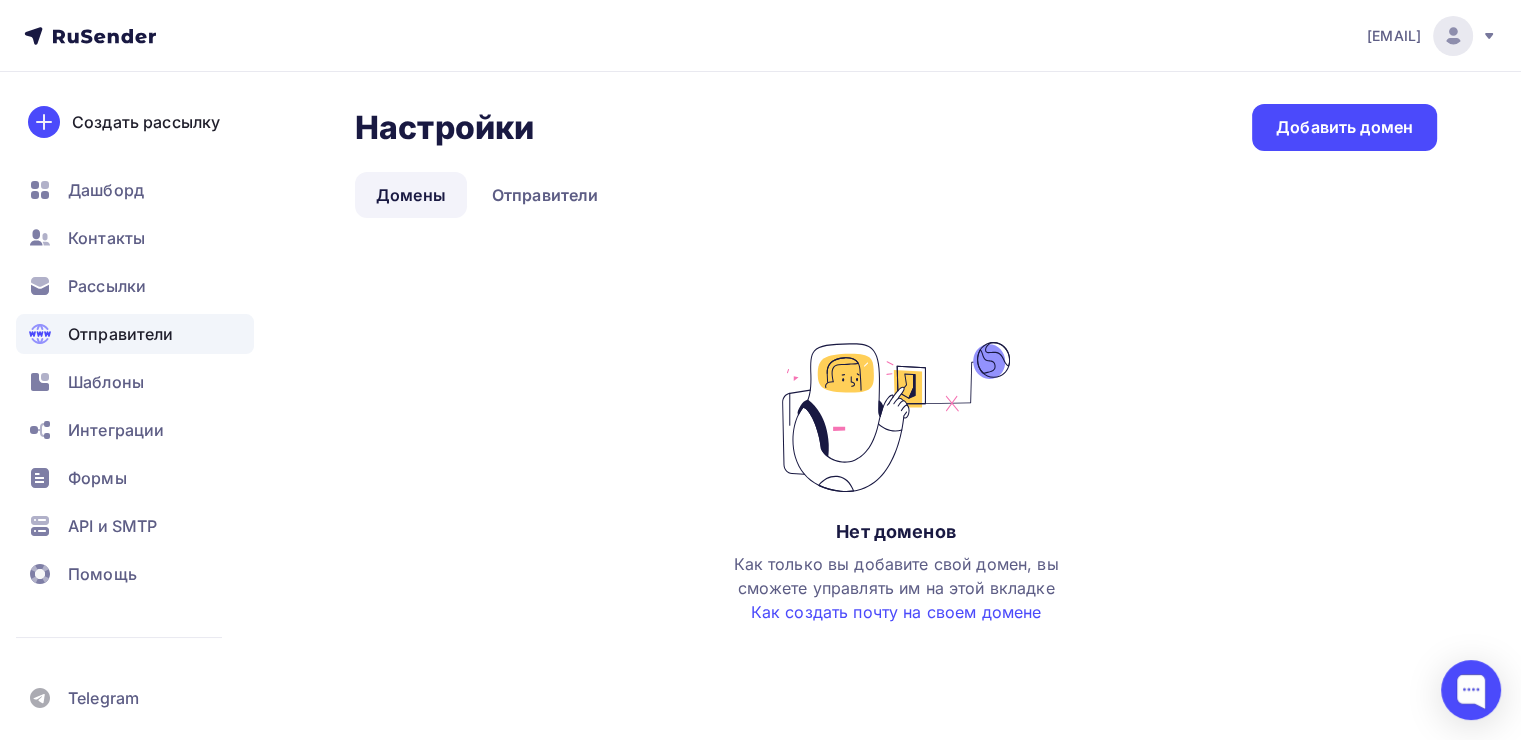 scroll, scrollTop: 4, scrollLeft: 0, axis: vertical 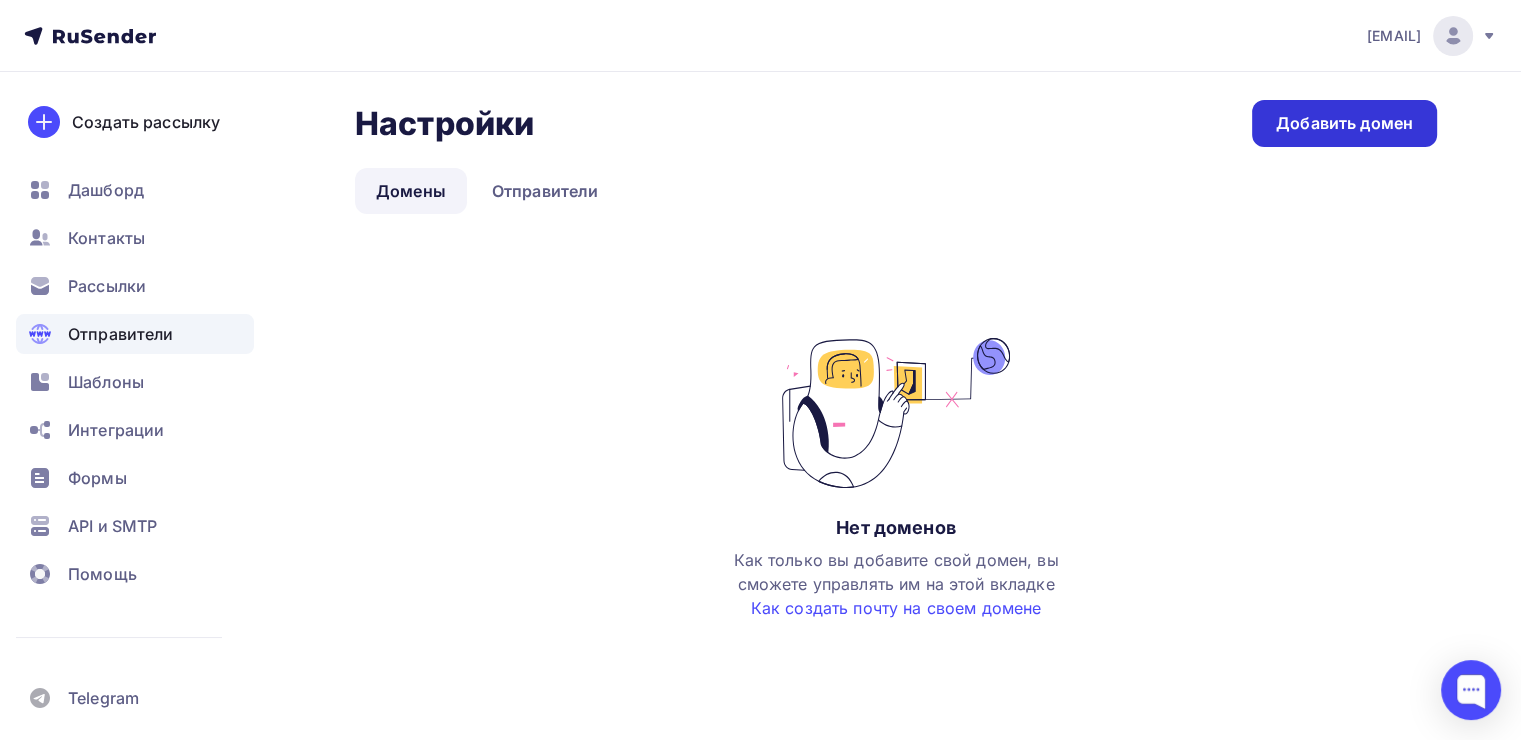 click on "Добавить домен" at bounding box center [1344, 123] 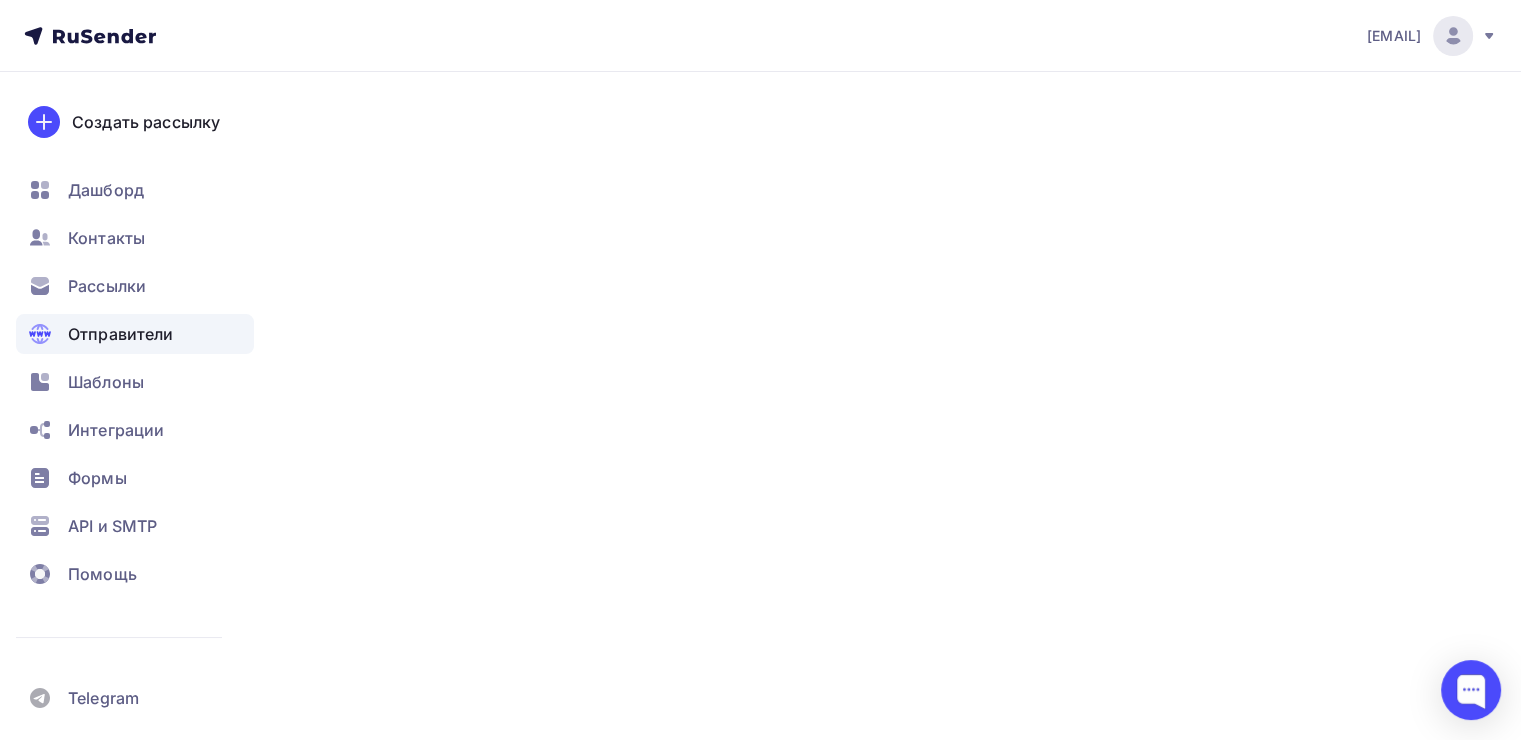 scroll, scrollTop: 0, scrollLeft: 0, axis: both 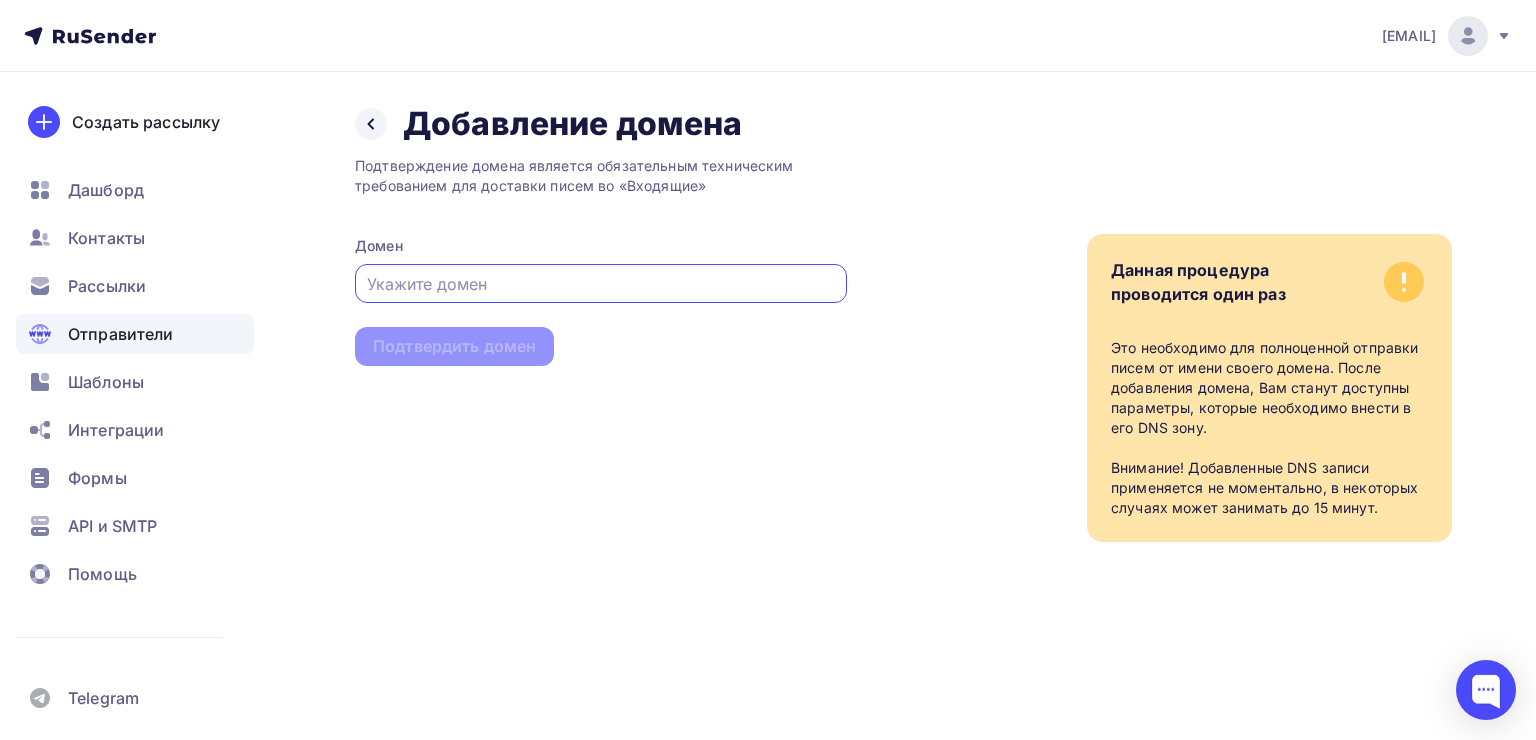 click at bounding box center [601, 284] 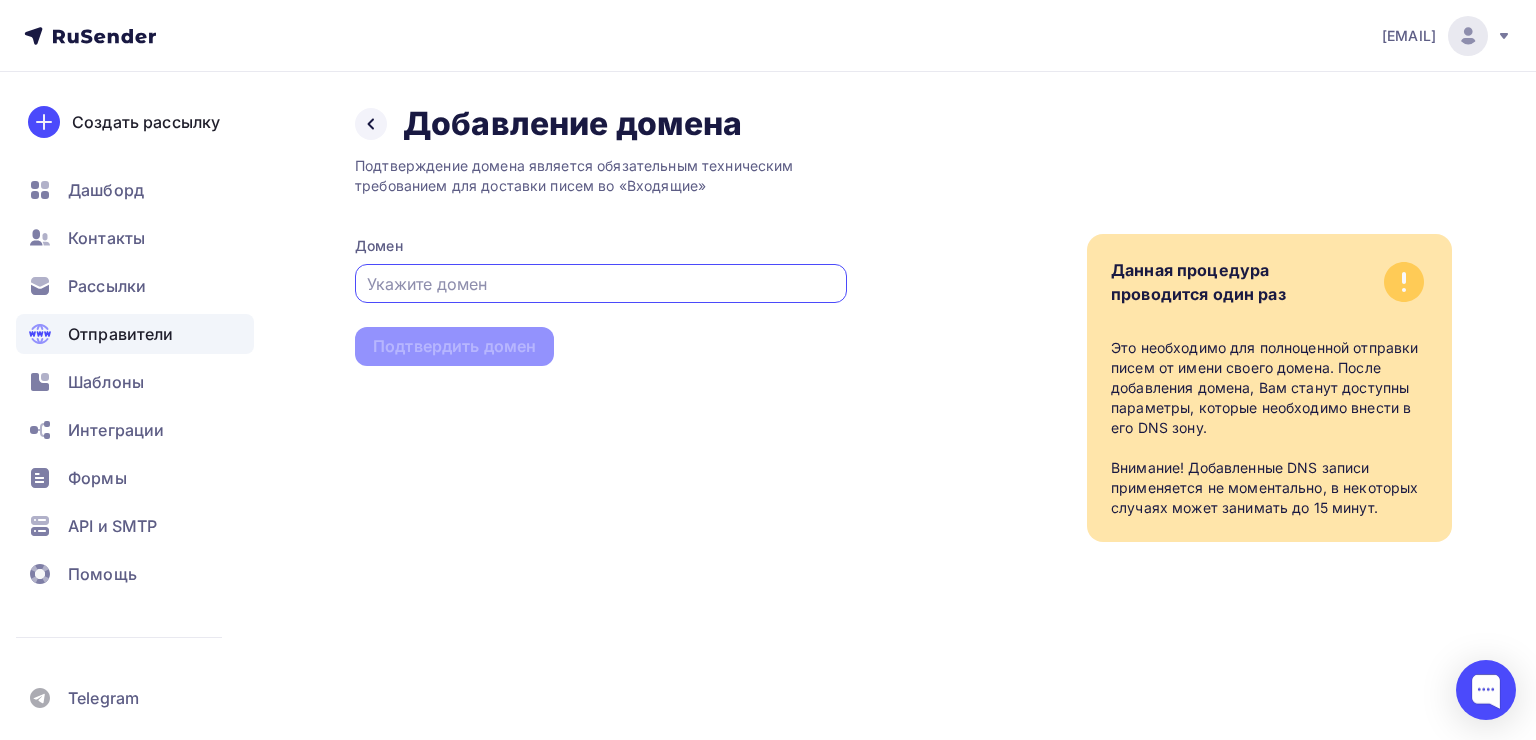 paste on "[EMAIL]" 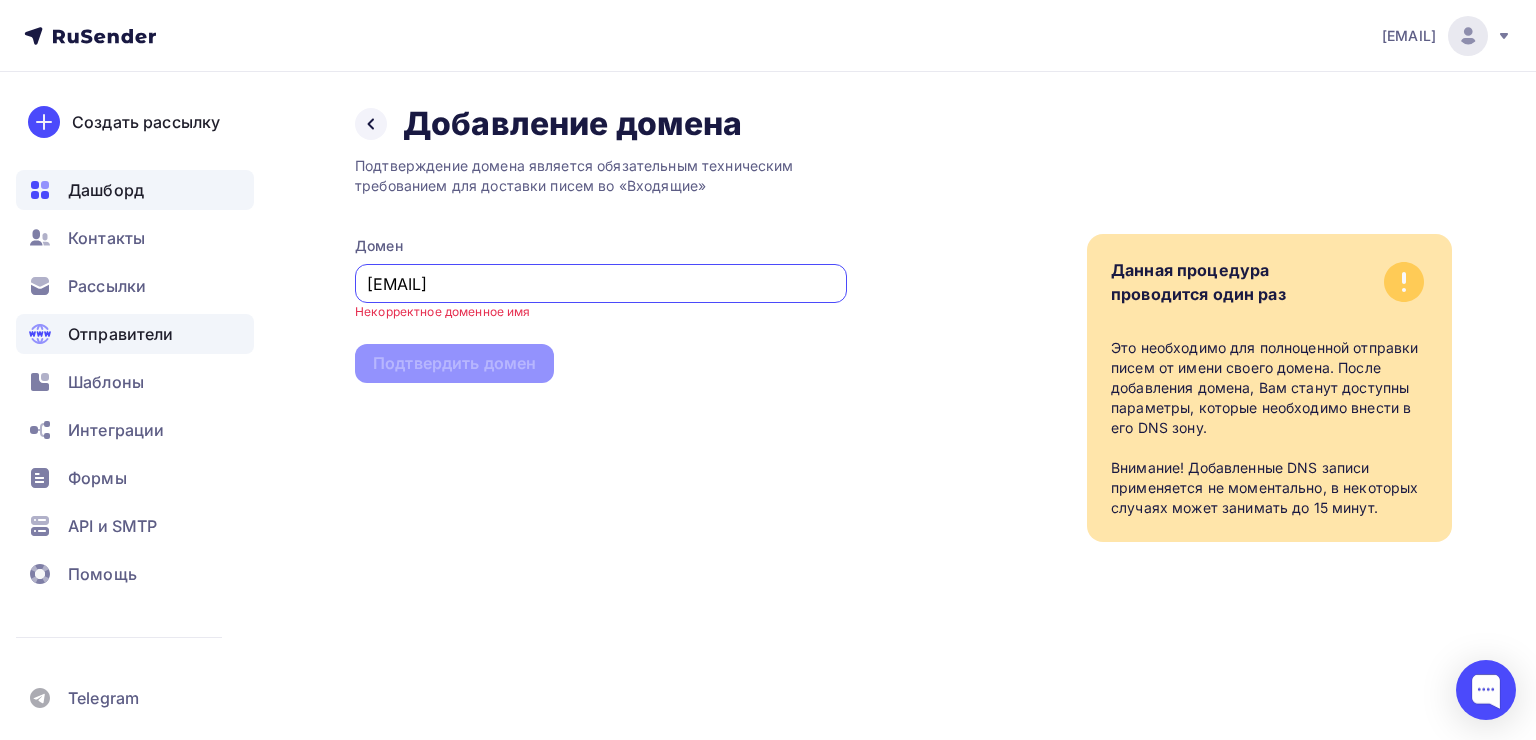 type on "[EMAIL]" 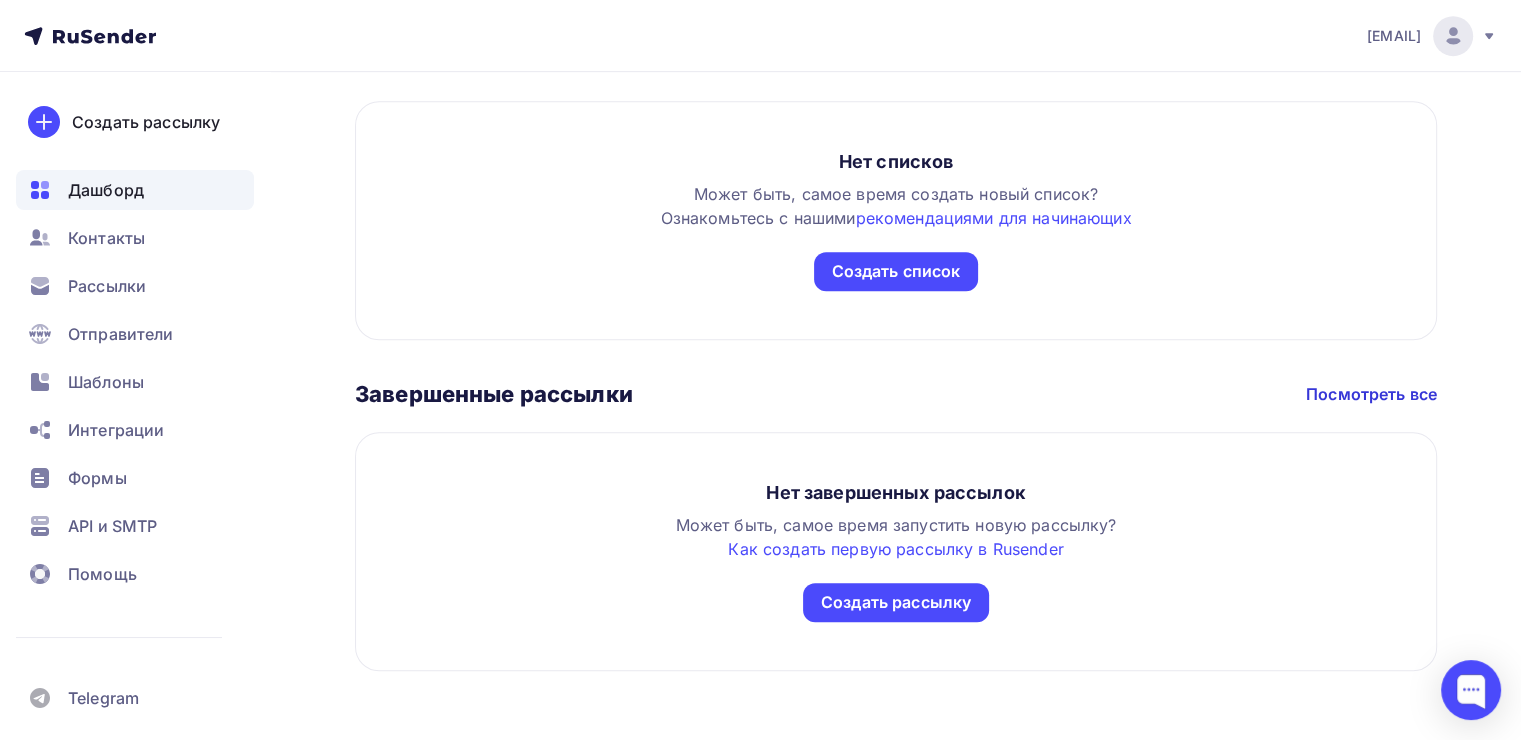 scroll, scrollTop: 1041, scrollLeft: 0, axis: vertical 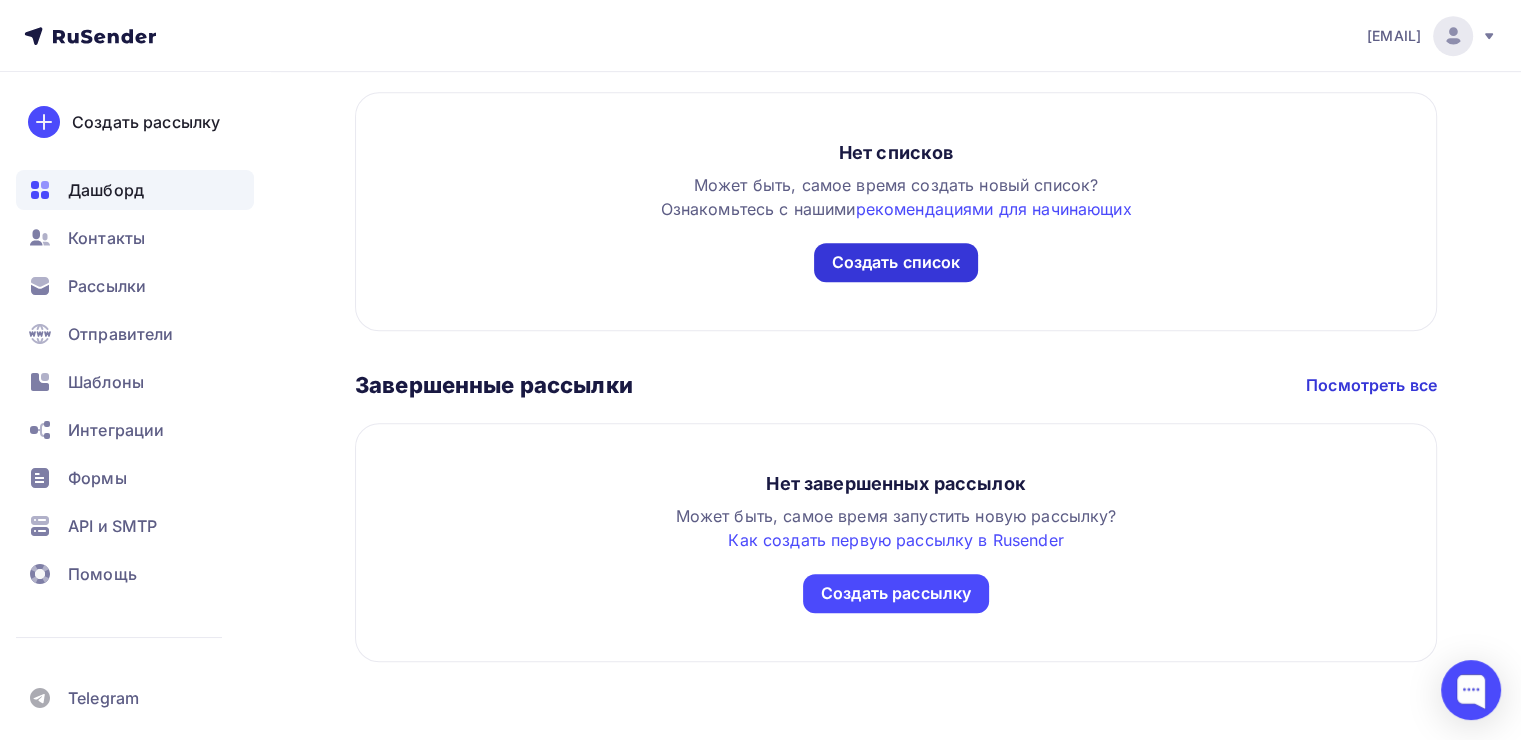 click on "Создать список" at bounding box center (896, 262) 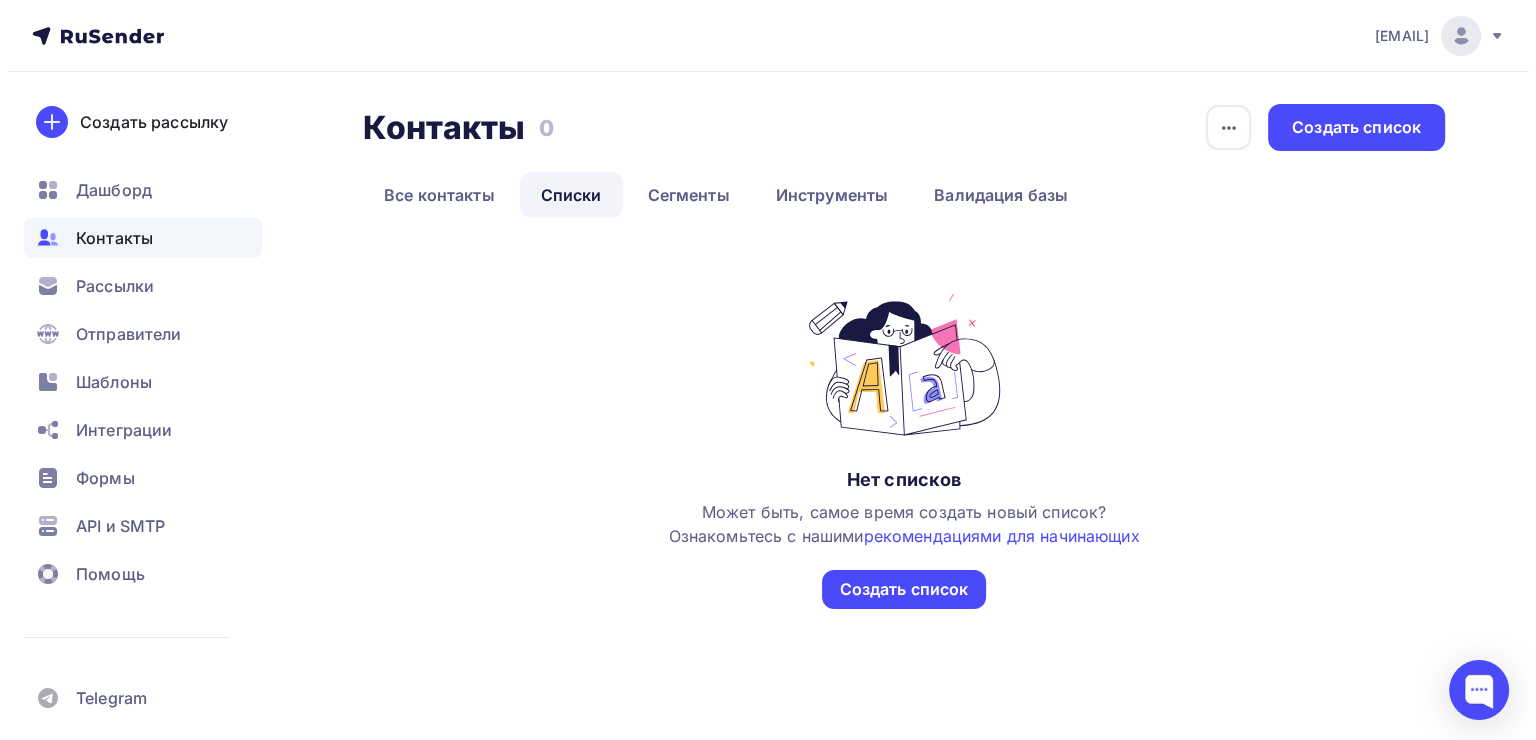 scroll, scrollTop: 0, scrollLeft: 0, axis: both 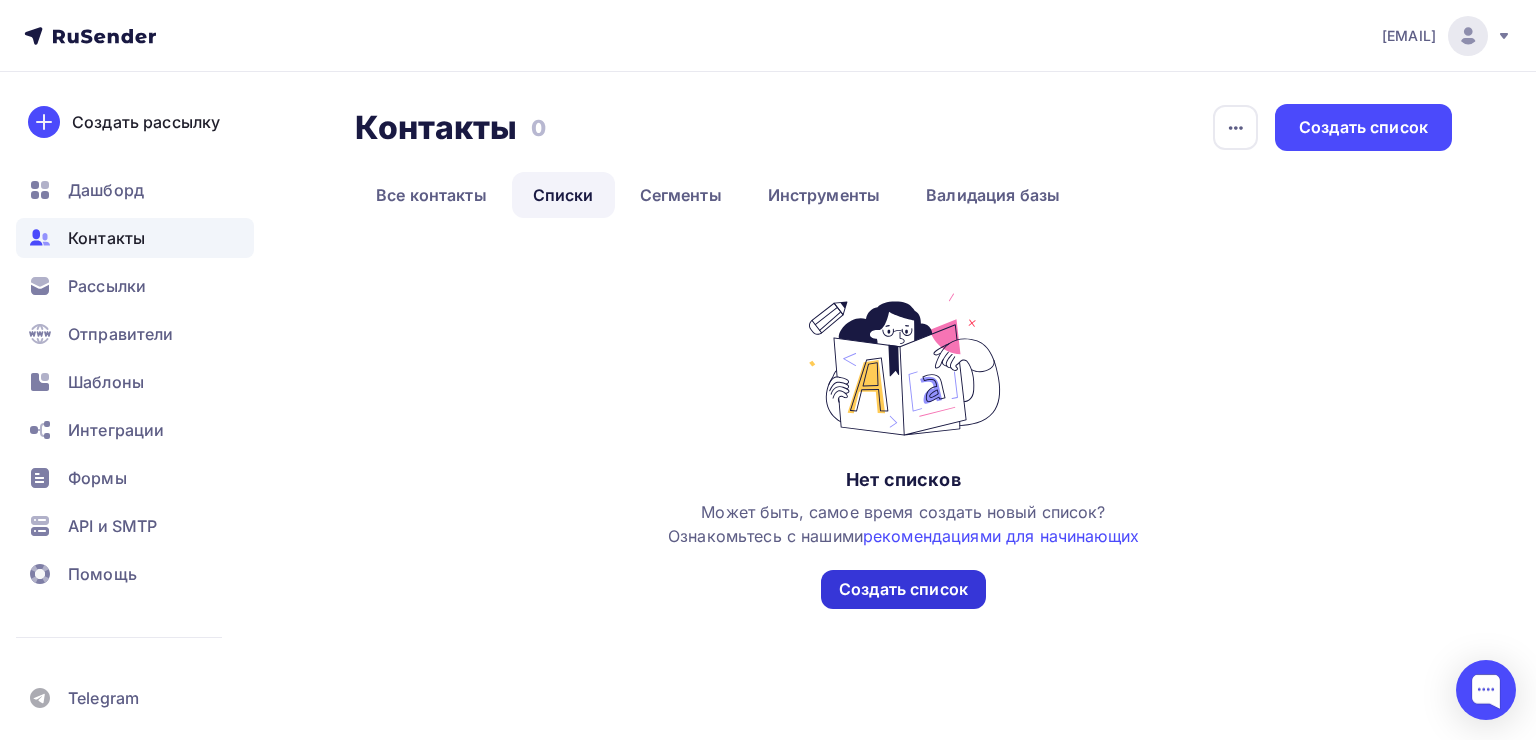 click on "Создать список" at bounding box center (903, 589) 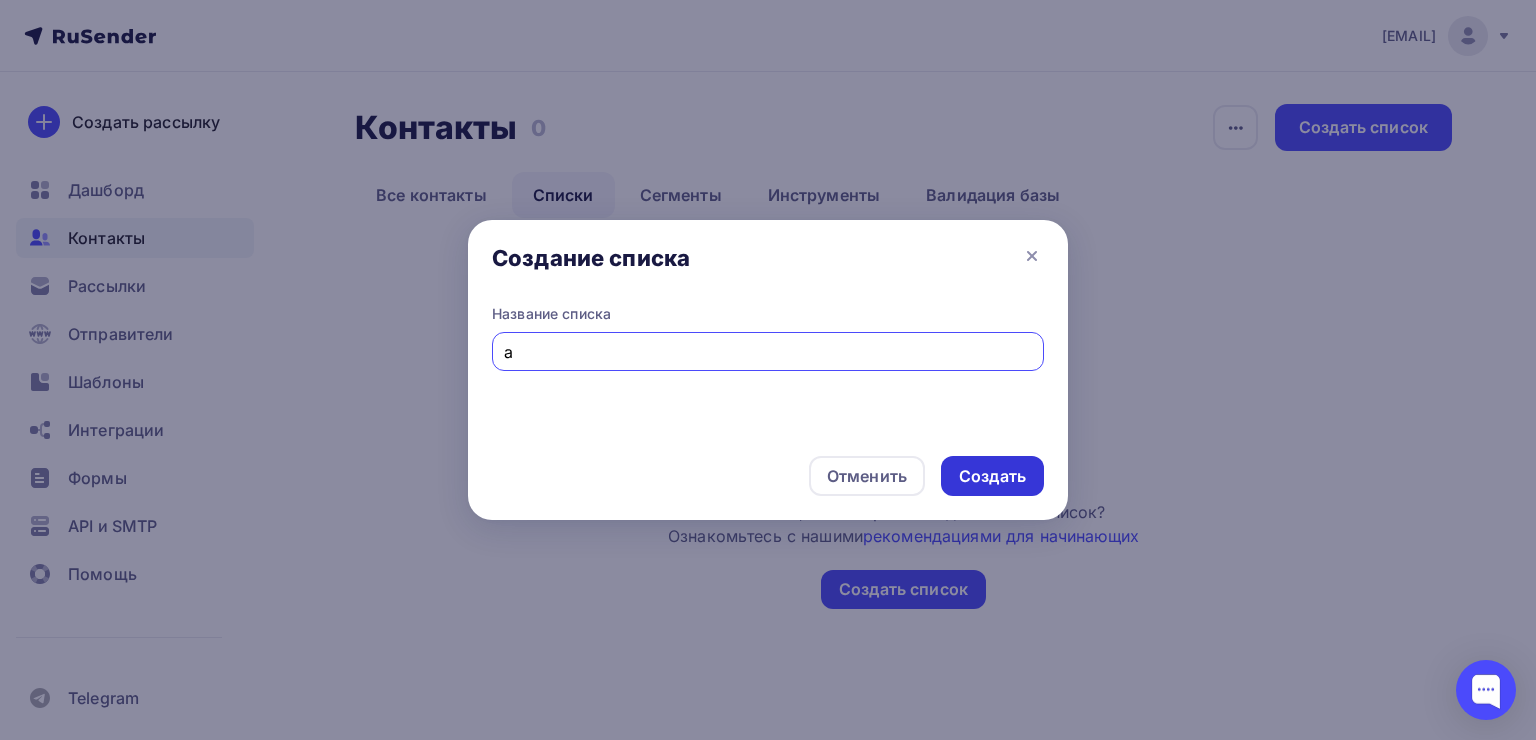 type on "a" 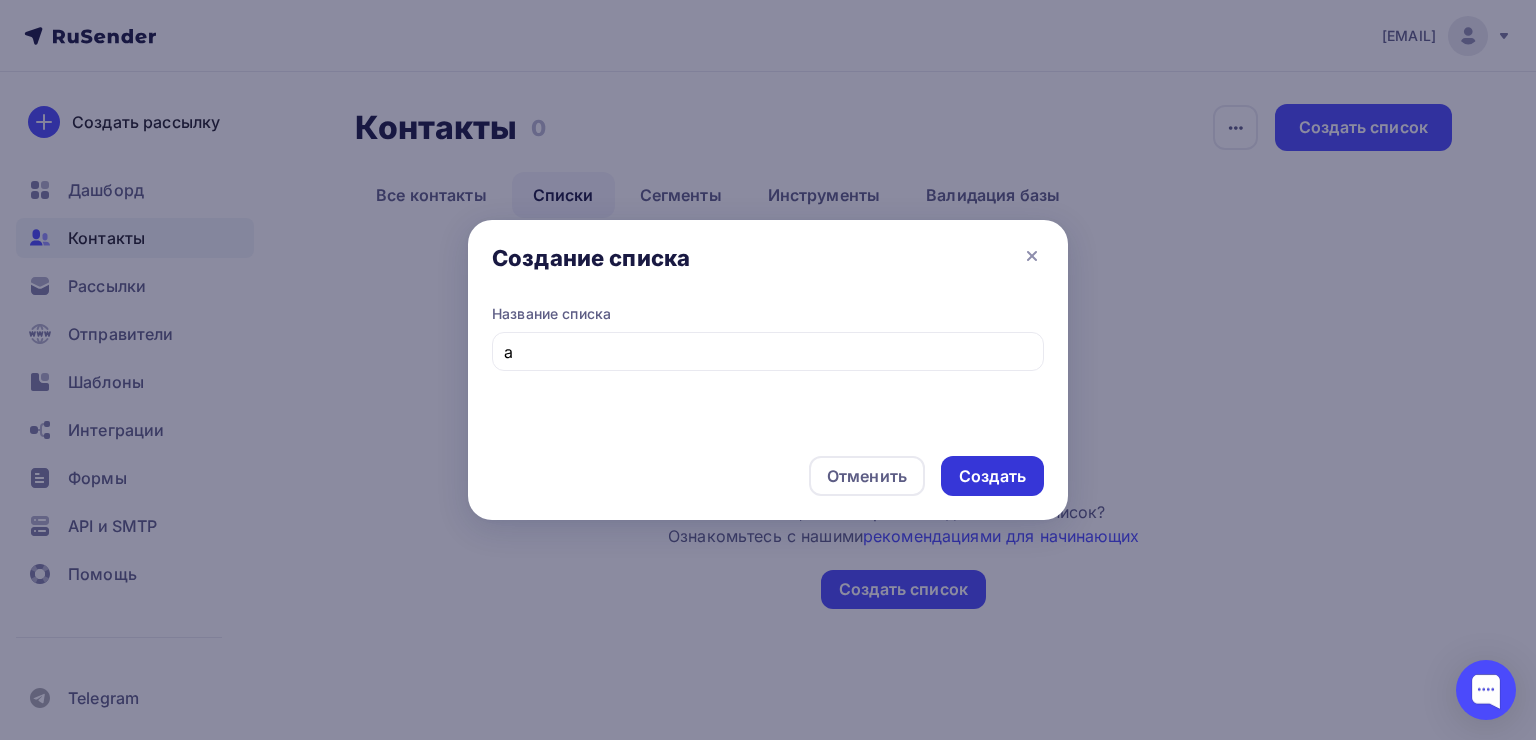 click on "Создать" at bounding box center [992, 476] 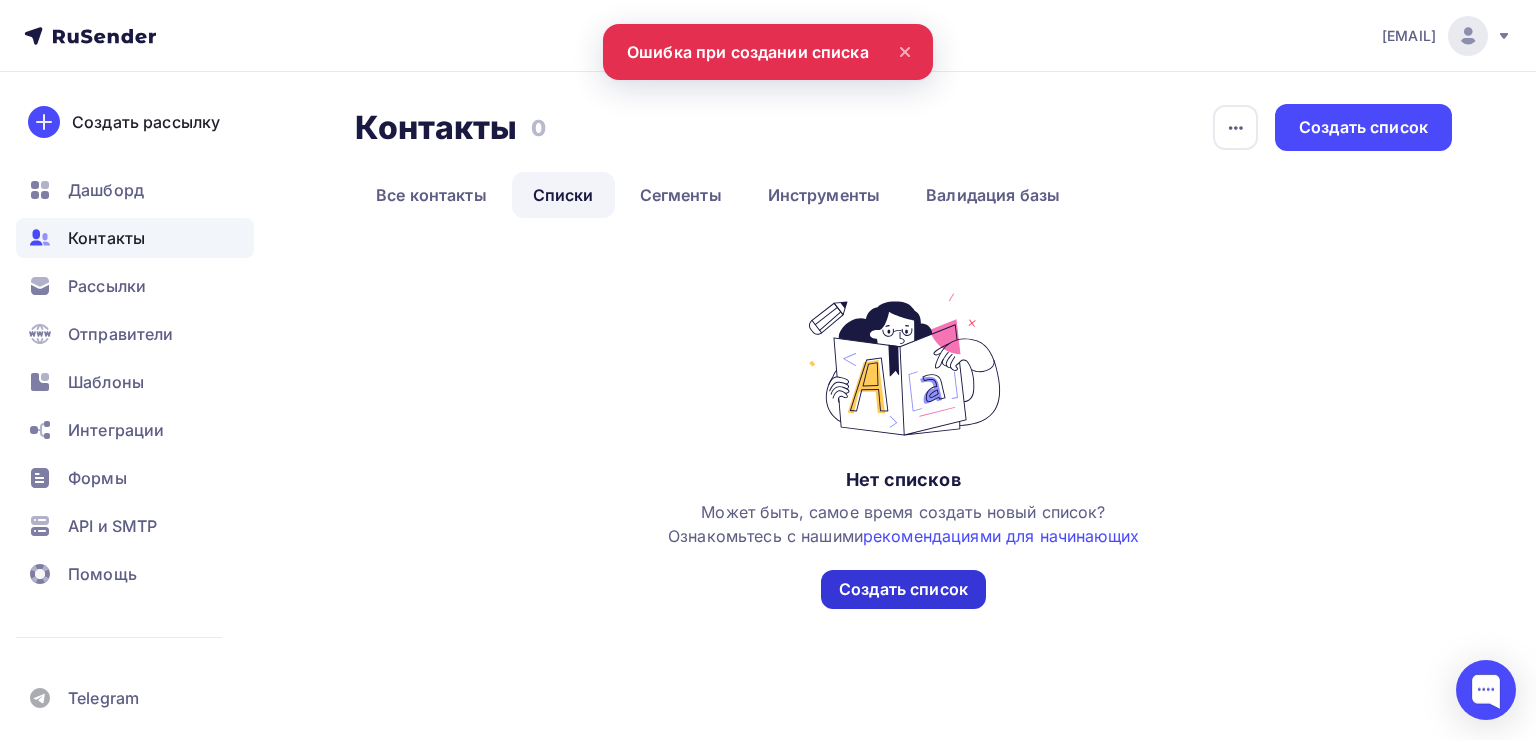 click on "Создать список" at bounding box center (903, 589) 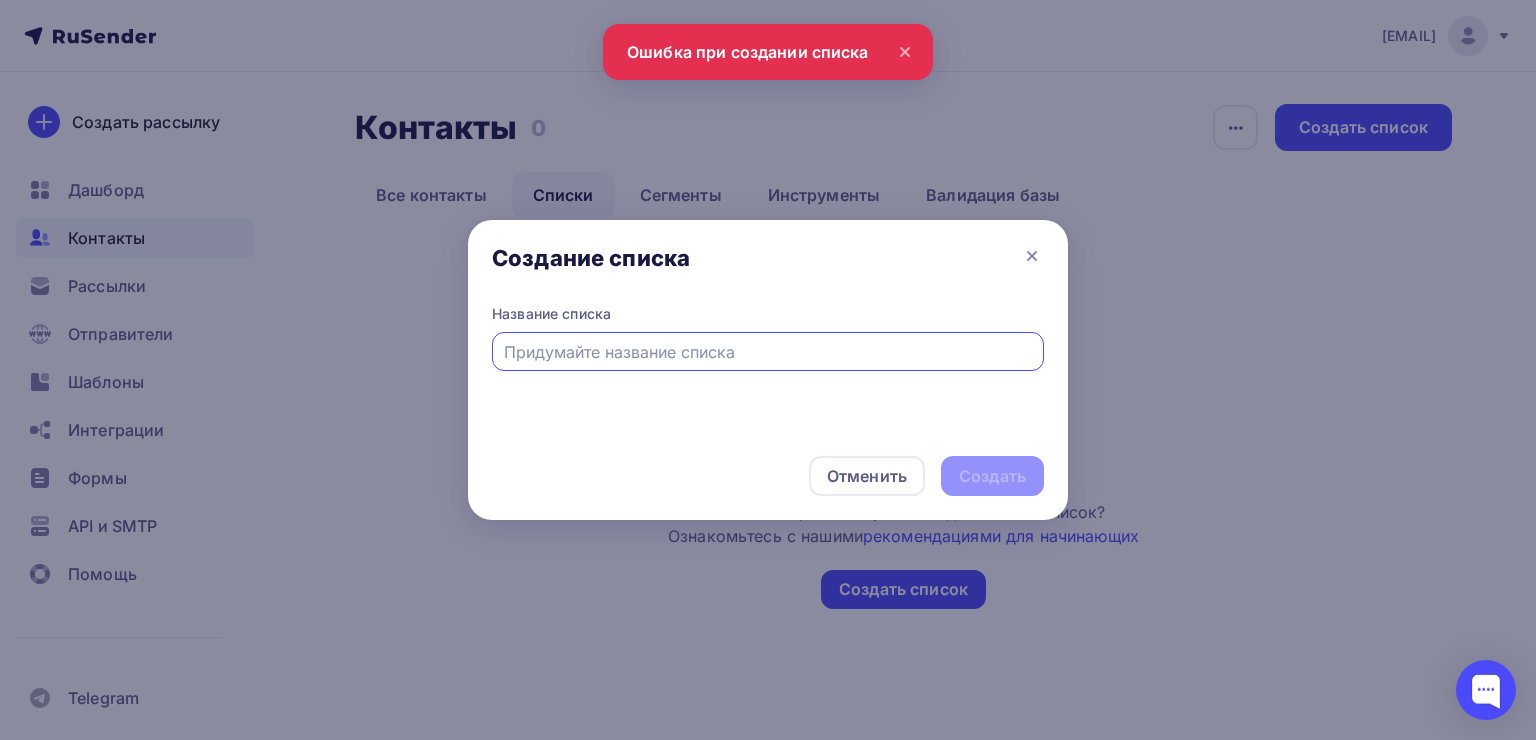 click at bounding box center (768, 352) 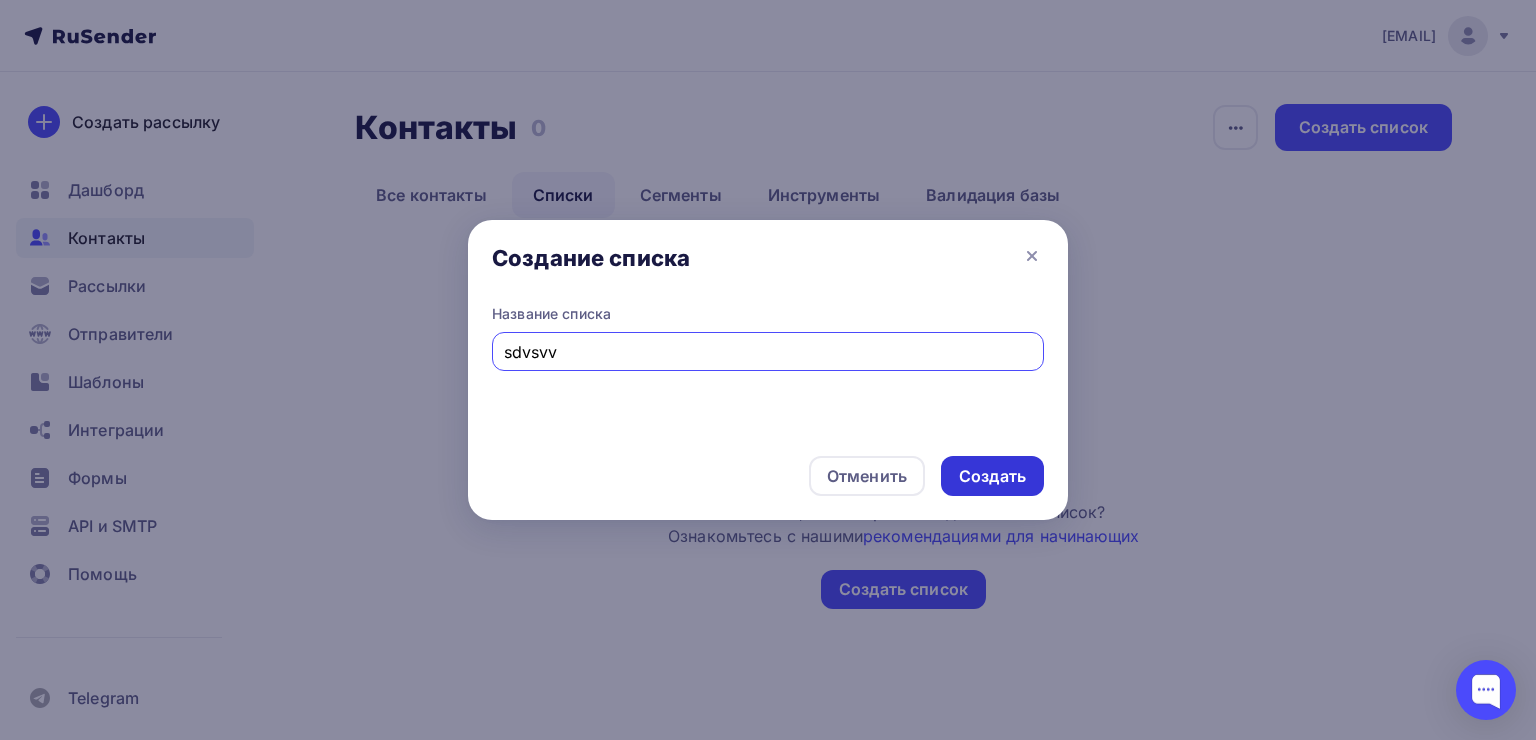 type on "sdvsvv" 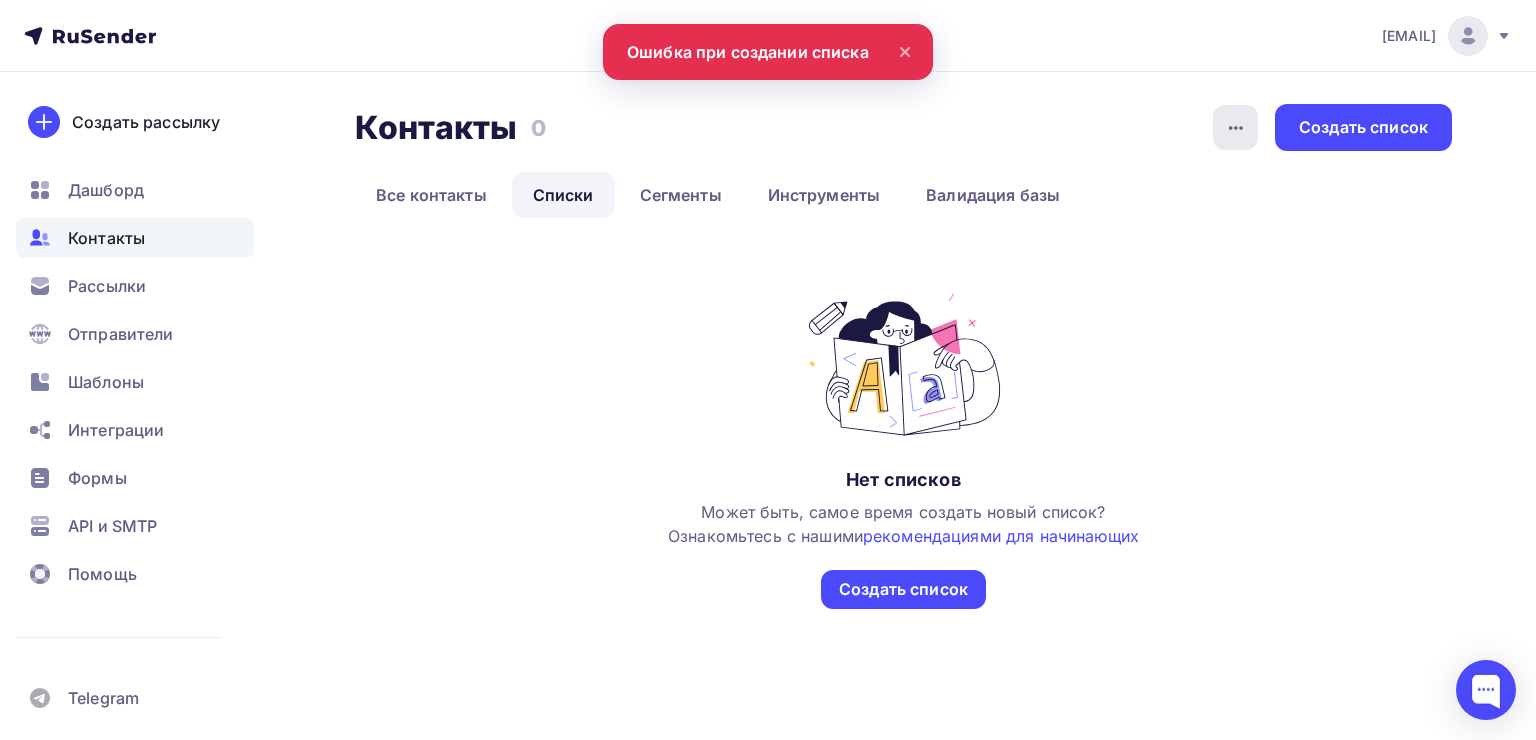 click 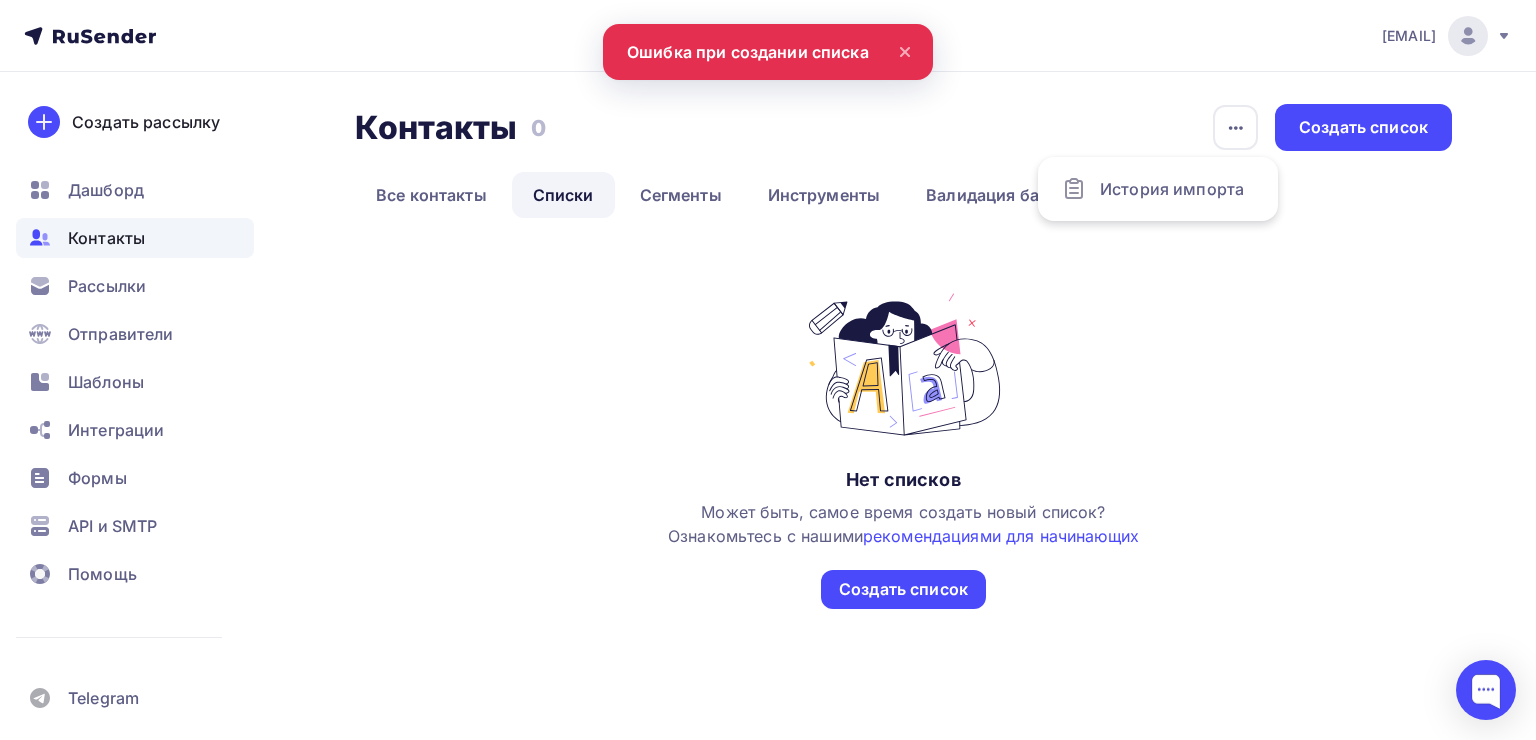 click on "Контакты   Контакты
0
0
История импорта
Создать список" at bounding box center (903, 127) 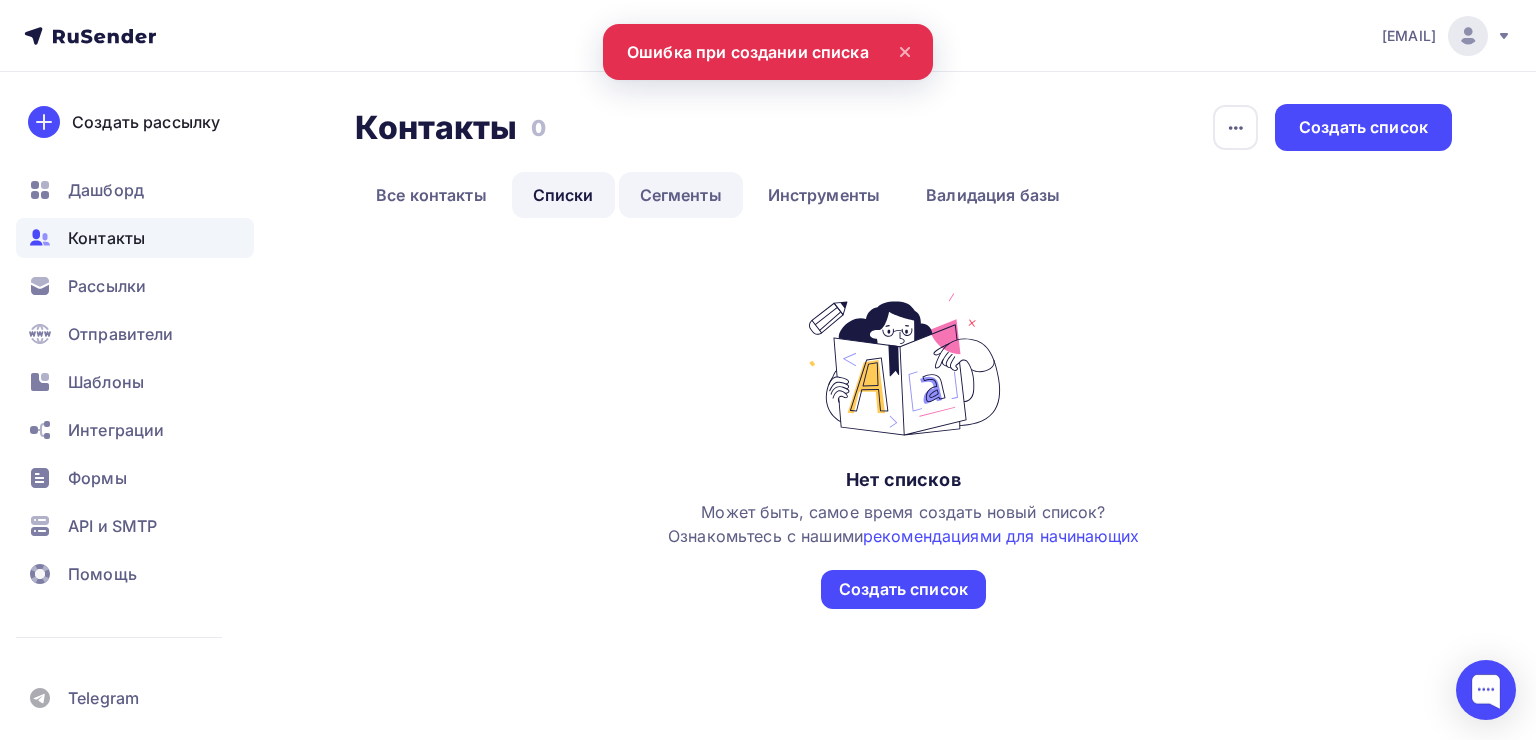 click on "Сегменты" at bounding box center (681, 195) 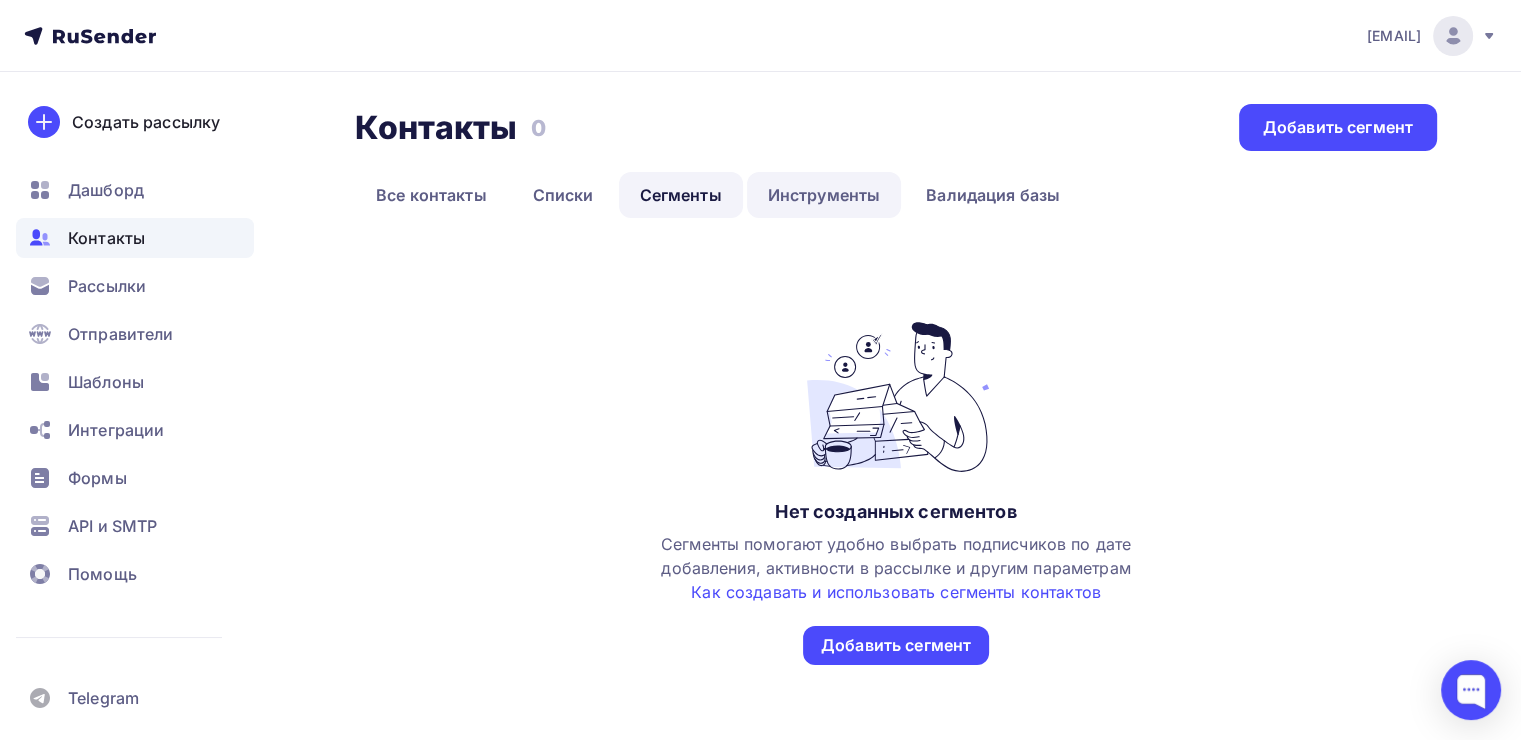 click on "Инструменты" at bounding box center (824, 195) 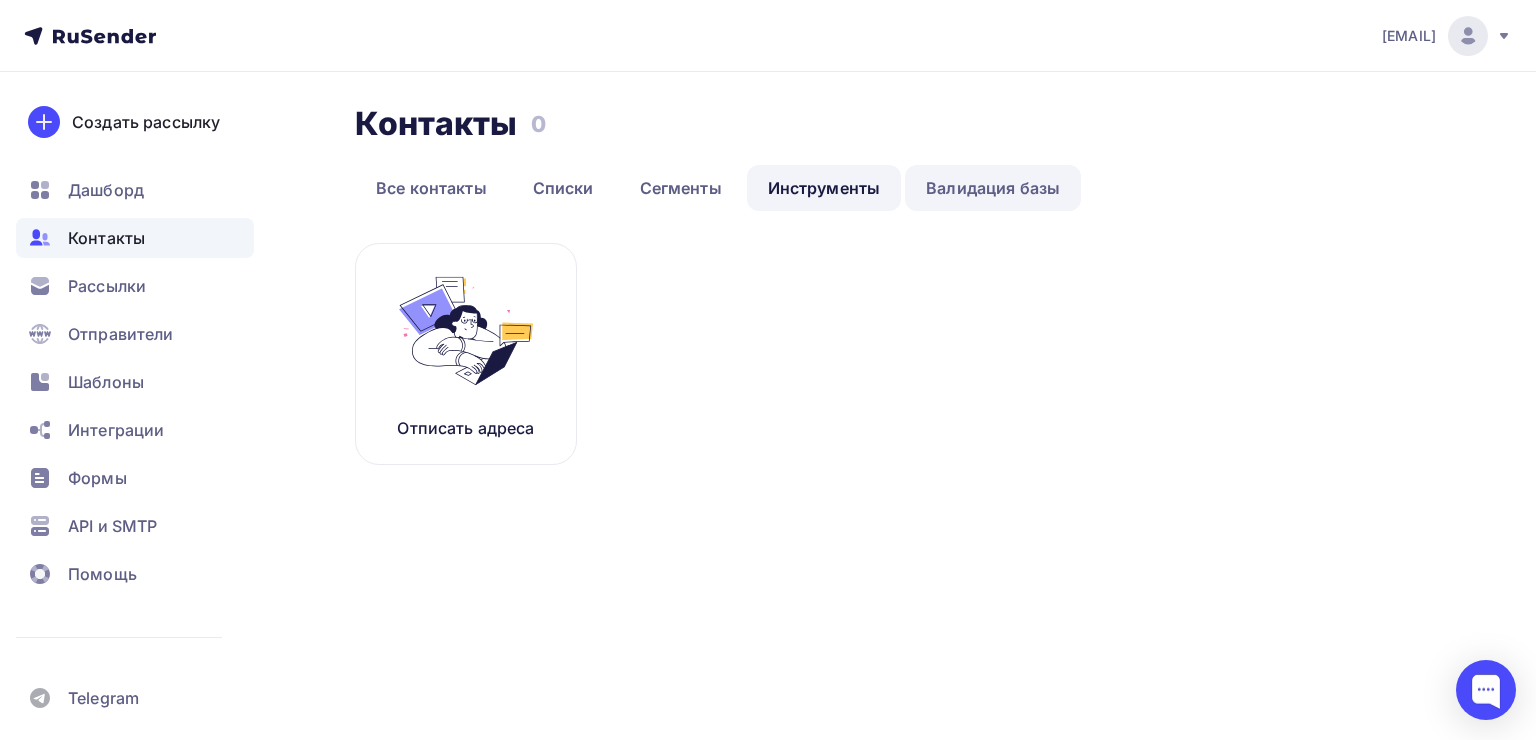 click on "Валидация базы" at bounding box center [993, 188] 